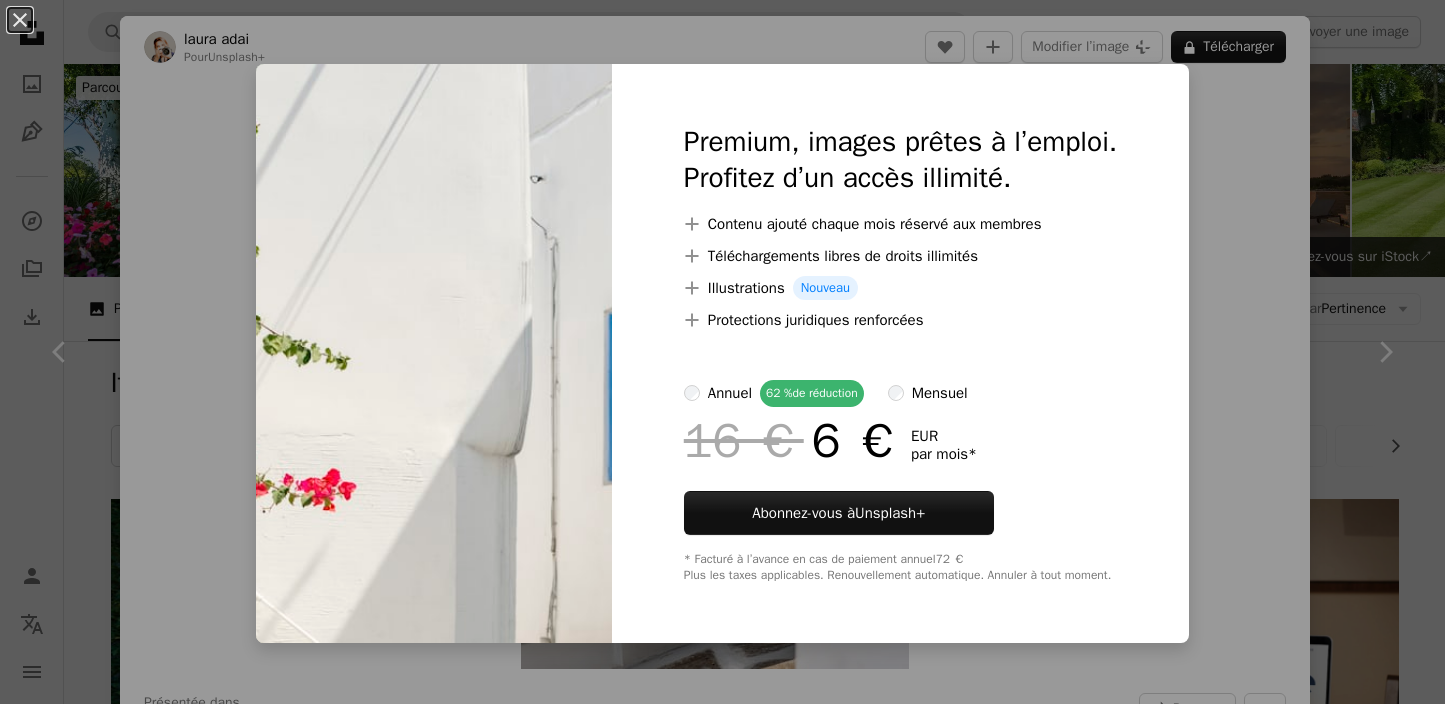 scroll, scrollTop: 2339, scrollLeft: 0, axis: vertical 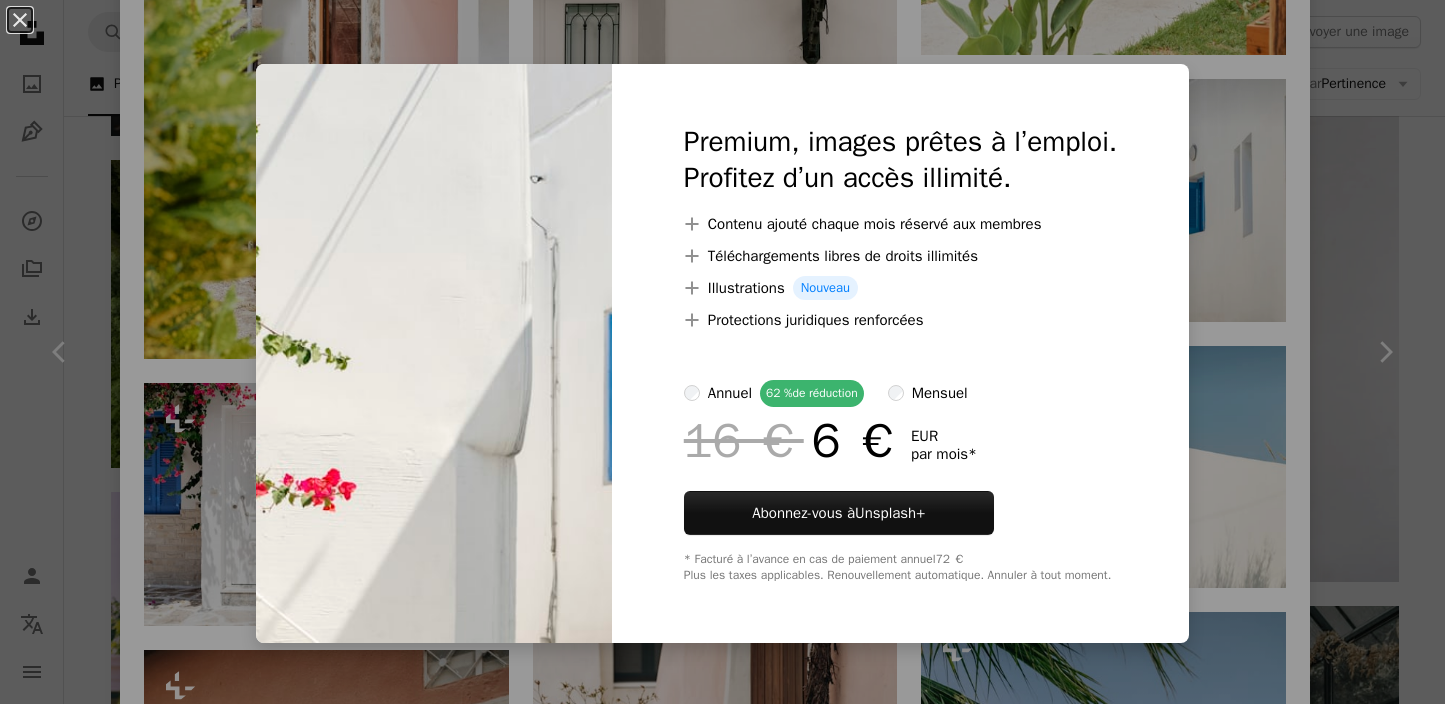 click on "An X shape Premium, images prêtes à l’emploi. Profitez d’un accès illimité. A plus sign Contenu ajouté chaque mois réservé aux membres A plus sign Téléchargements libres de droits illimités A plus sign Illustrations  Nouveau A plus sign Protections juridiques renforcées annuel 62 %  de réduction mensuel 16 €   6 € EUR par mois * Abonnez-vous à  Unsplash+ * Facturé à l’avance en cas de paiement annuel  72 € Plus les taxes applicables. Renouvellement automatique. Annuler à tout moment." at bounding box center (722, 352) 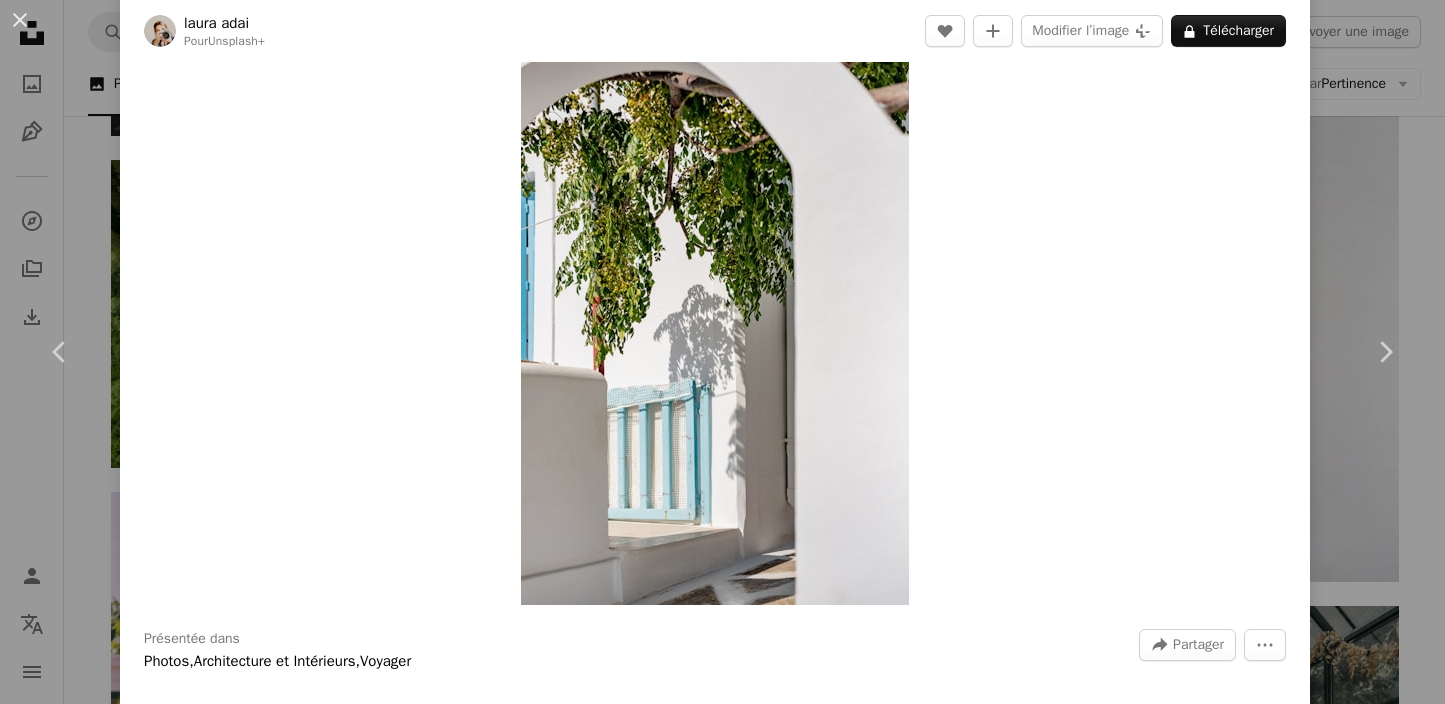 scroll, scrollTop: 0, scrollLeft: 0, axis: both 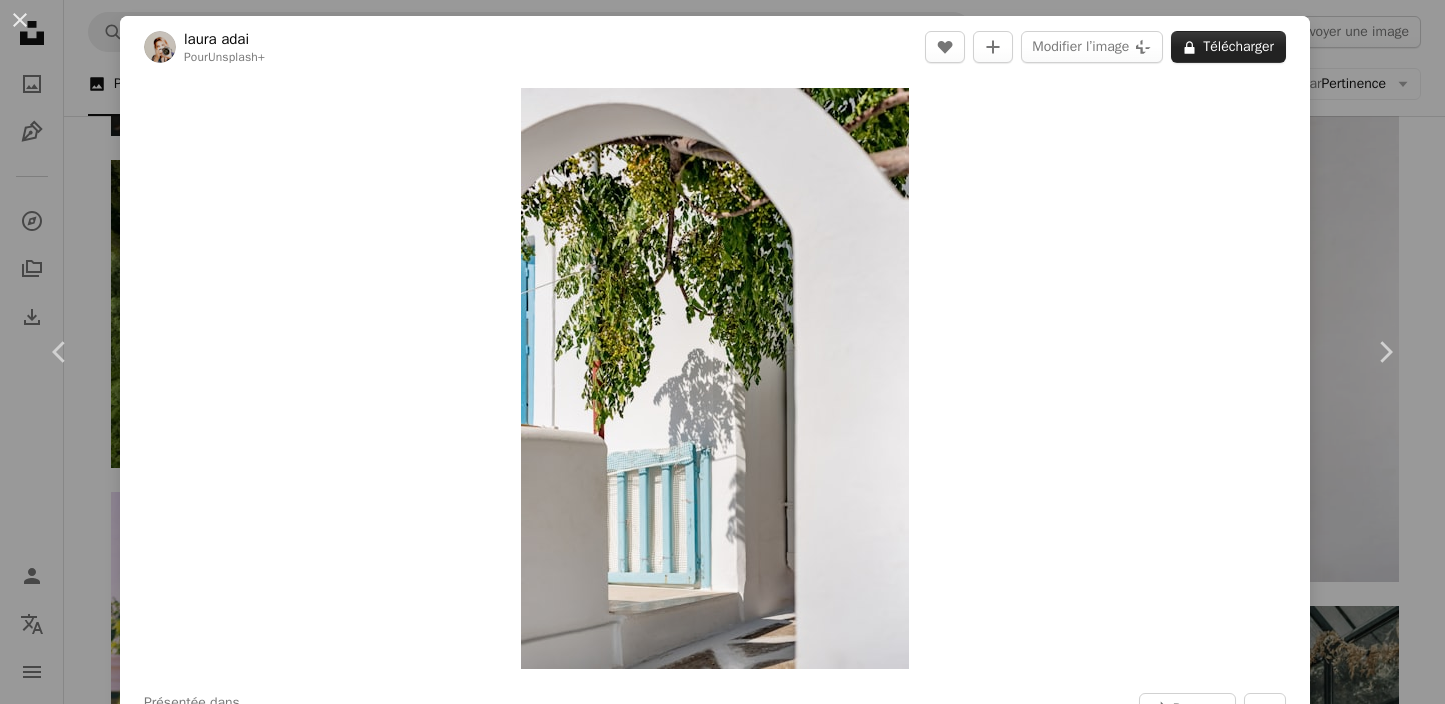 click on "A lock   Télécharger" at bounding box center (1228, 47) 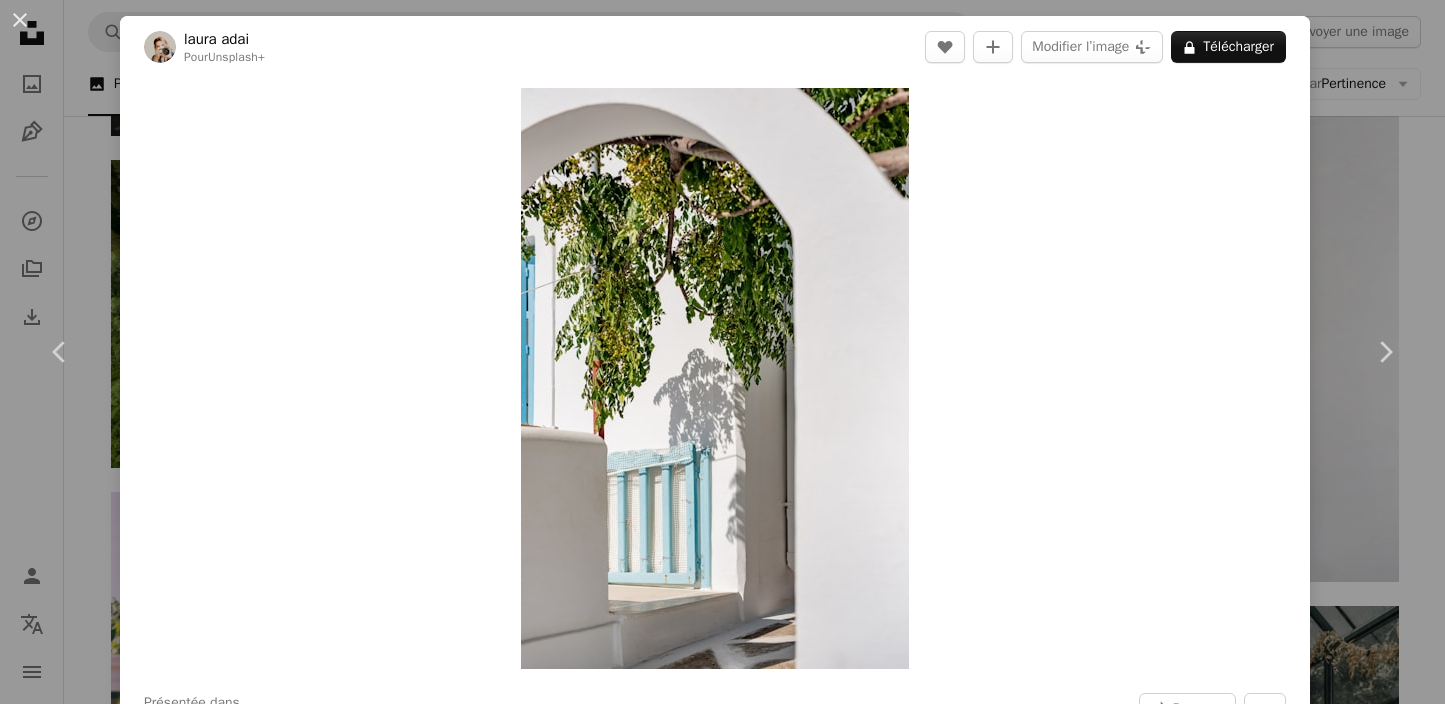click on "An X shape Premium, images prêtes à l’emploi. Profitez d’un accès illimité. A plus sign Contenu ajouté chaque mois réservé aux membres A plus sign Téléchargements libres de droits illimités A plus sign Illustrations  Nouveau A plus sign Protections juridiques renforcées annuel 62 %  de réduction mensuel 16 €   6 € EUR par mois * Abonnez-vous à  Unsplash+ * Facturé à l’avance en cas de paiement annuel  72 € Plus les taxes applicables. Renouvellement automatique. Annuler à tout moment." at bounding box center [722, 3040] 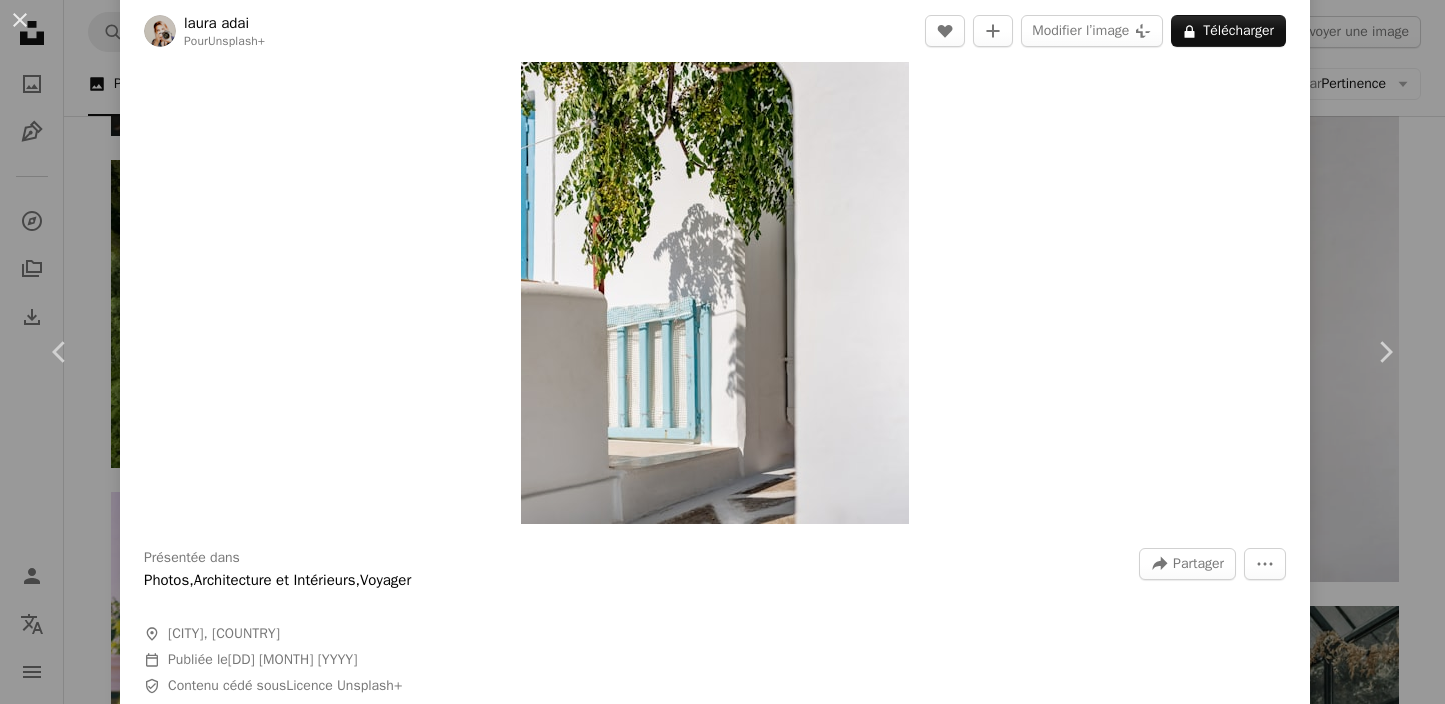 scroll, scrollTop: 0, scrollLeft: 0, axis: both 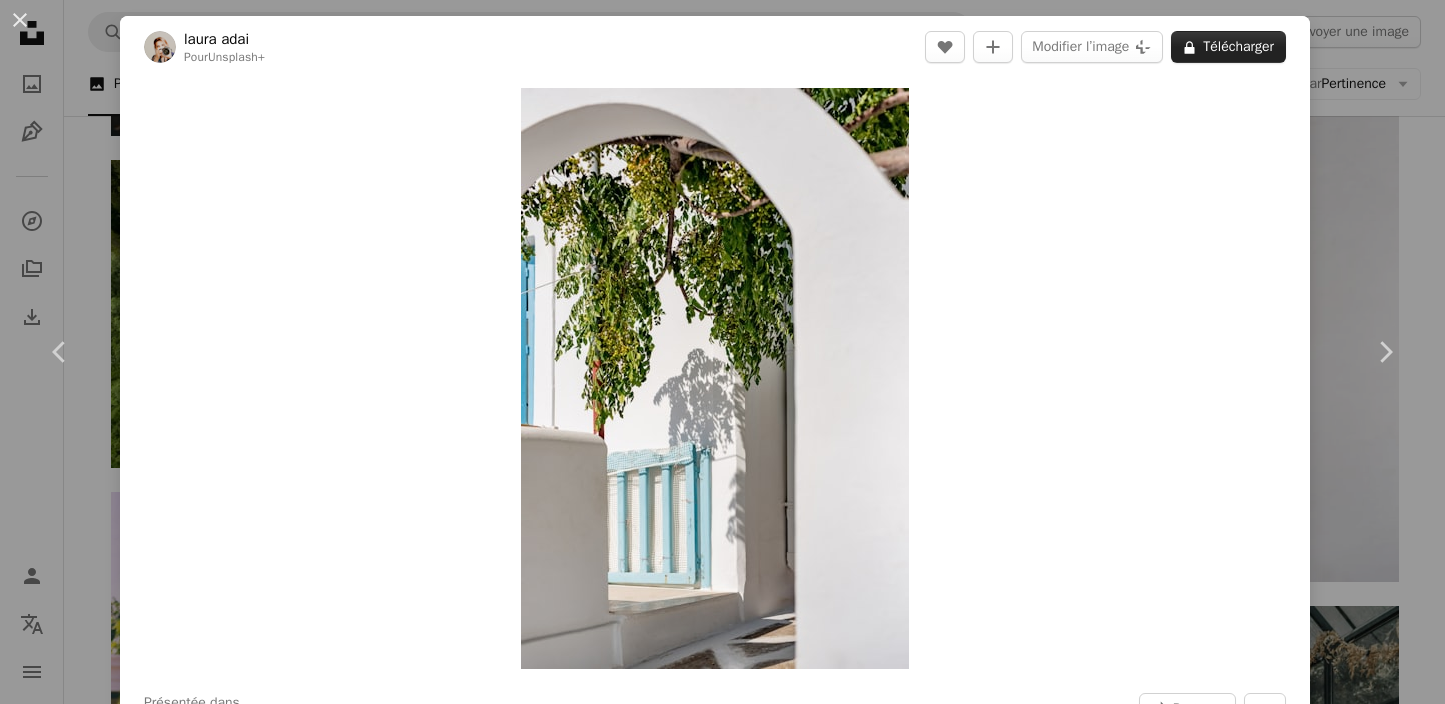 click on "A lock   Télécharger" at bounding box center (1228, 47) 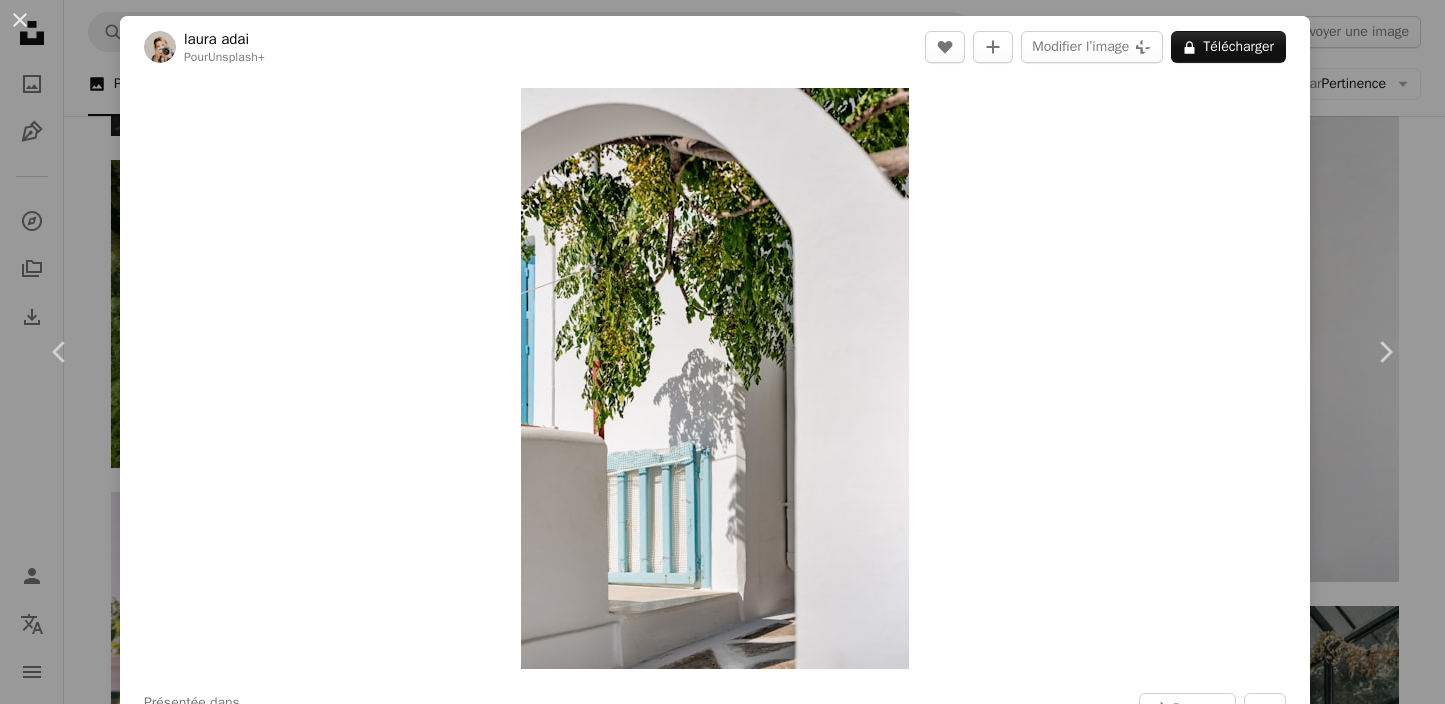 click on "A plus sign Illustrations New" at bounding box center (900, 2976) 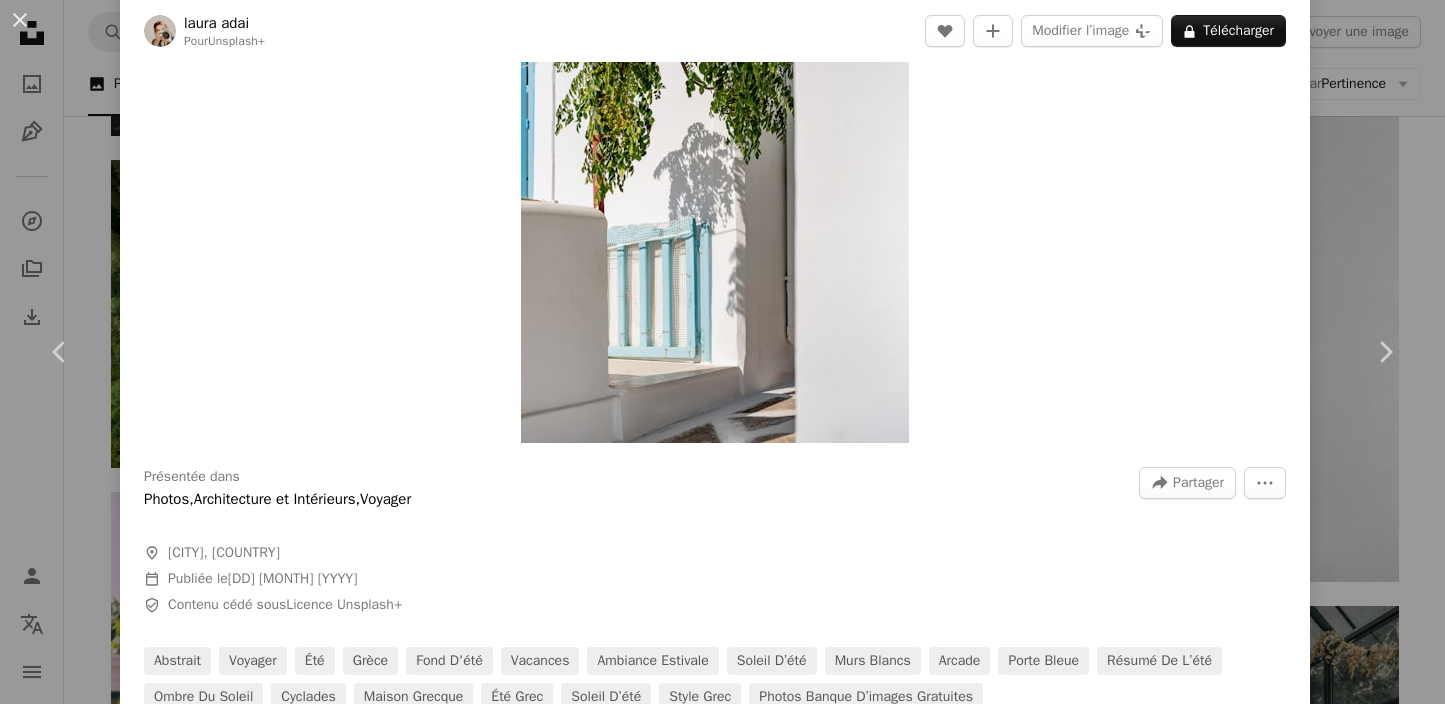 scroll, scrollTop: 228, scrollLeft: 0, axis: vertical 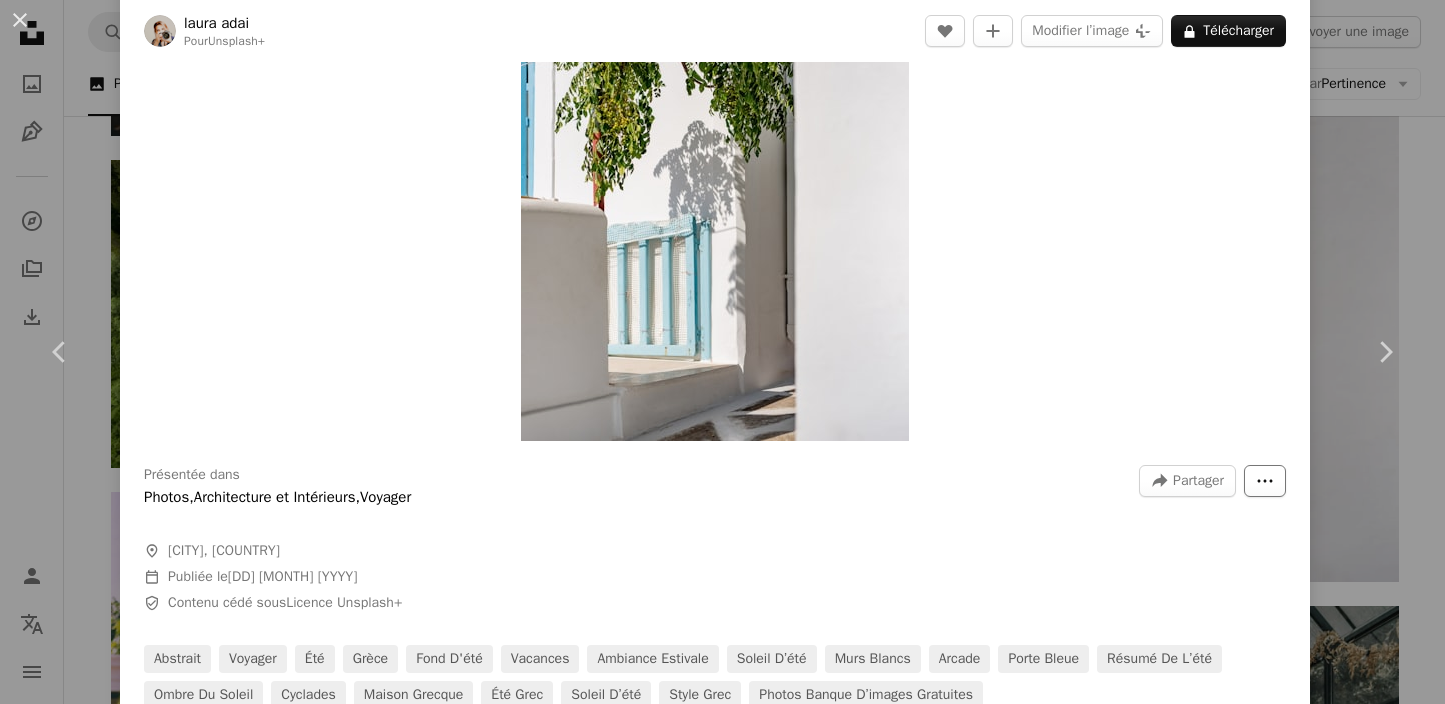 click on "More Actions" 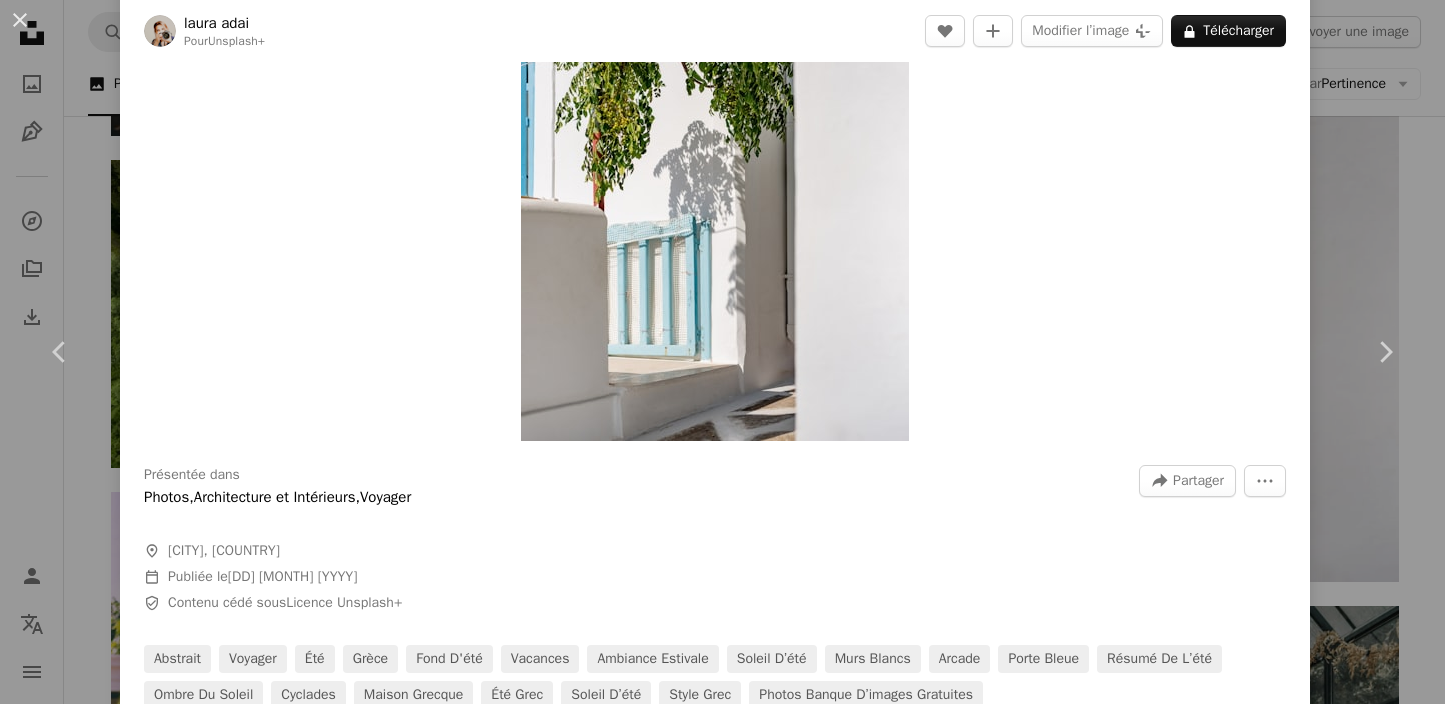 click on "An X shape Chevron left Chevron right Available for hire A checkmark inside of a circle A heart A plus sign Edit image Plus sign for Unsplash+ Download for free Chevron down Zoom in Views [NUMBER] Downloads [NUMBER] Featured in Photos A forward-right arrow Share Info icon Info More Actions A map marker [CITY], [COUNTRY] Calendar outlined Published on [DD] [MONTH] [YYYY] Safety Content licensed under Unsplash+ abstract travel summer Greece summer background summer vibe Summer sun White walls archway Blue door Summer summary sun shadow Cyclades Greek house Summer Greece Summer sun Greek style Free stock photos From this series Chevron right Plus sign for Unsplash+ Plus sign for Unsplash+ Plus sign for Unsplash+ Plus sign for Unsplash+ Plus sign for Unsplash+ Plus sign for Unsplash+ Plus sign for Unsplash+ Plus sign for Unsplash+ Plus sign for Unsplash+ Plus sign for Unsplash+ Related images Plus sign for Unsplash+ A heart A plus sign For Unsplash+ A lock A heart" at bounding box center (722, 352) 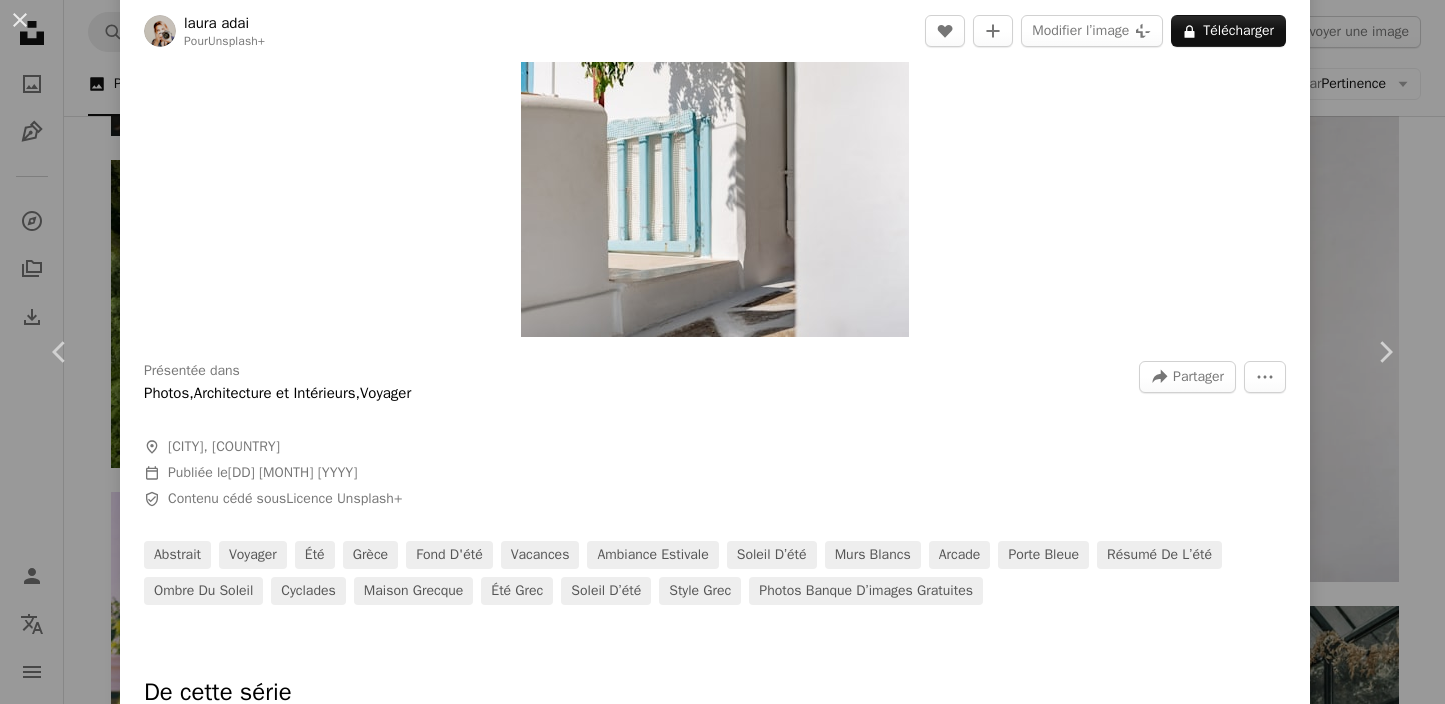 scroll, scrollTop: 0, scrollLeft: 0, axis: both 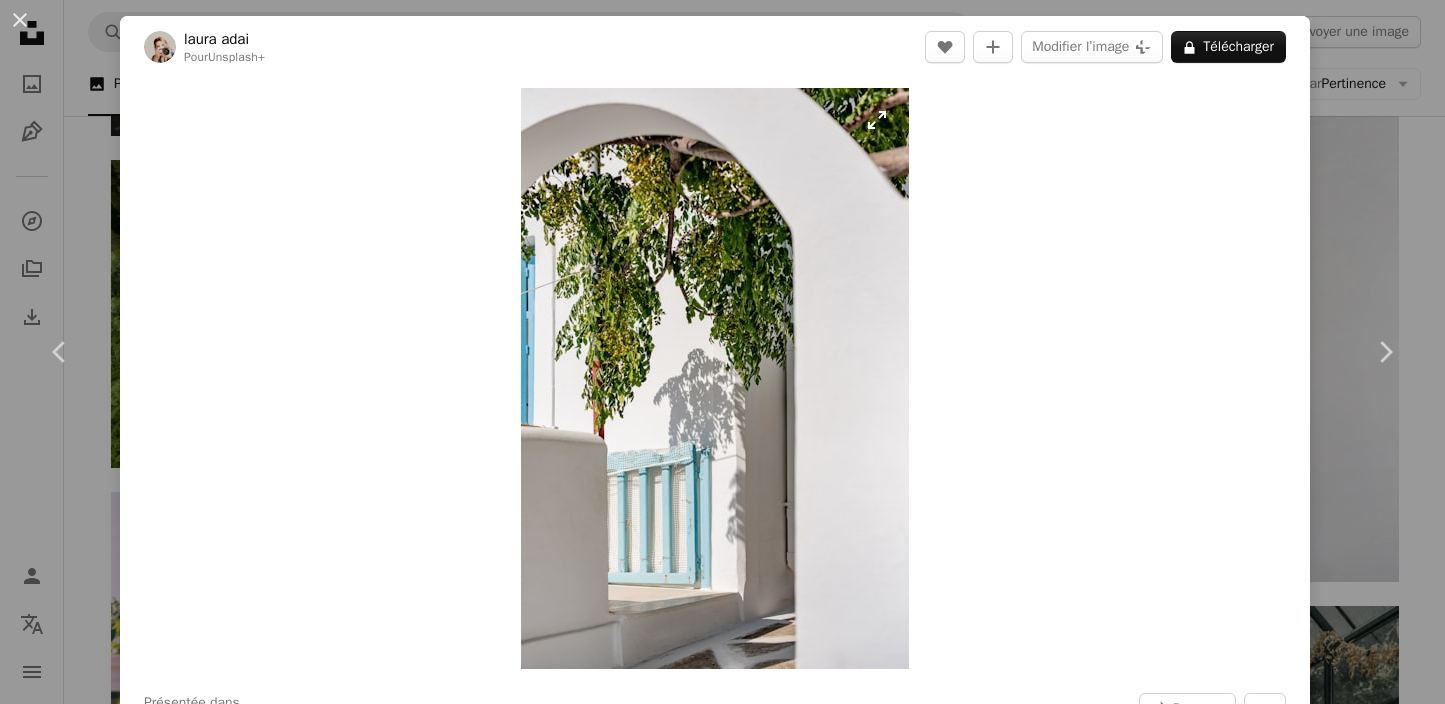 click at bounding box center [715, 378] 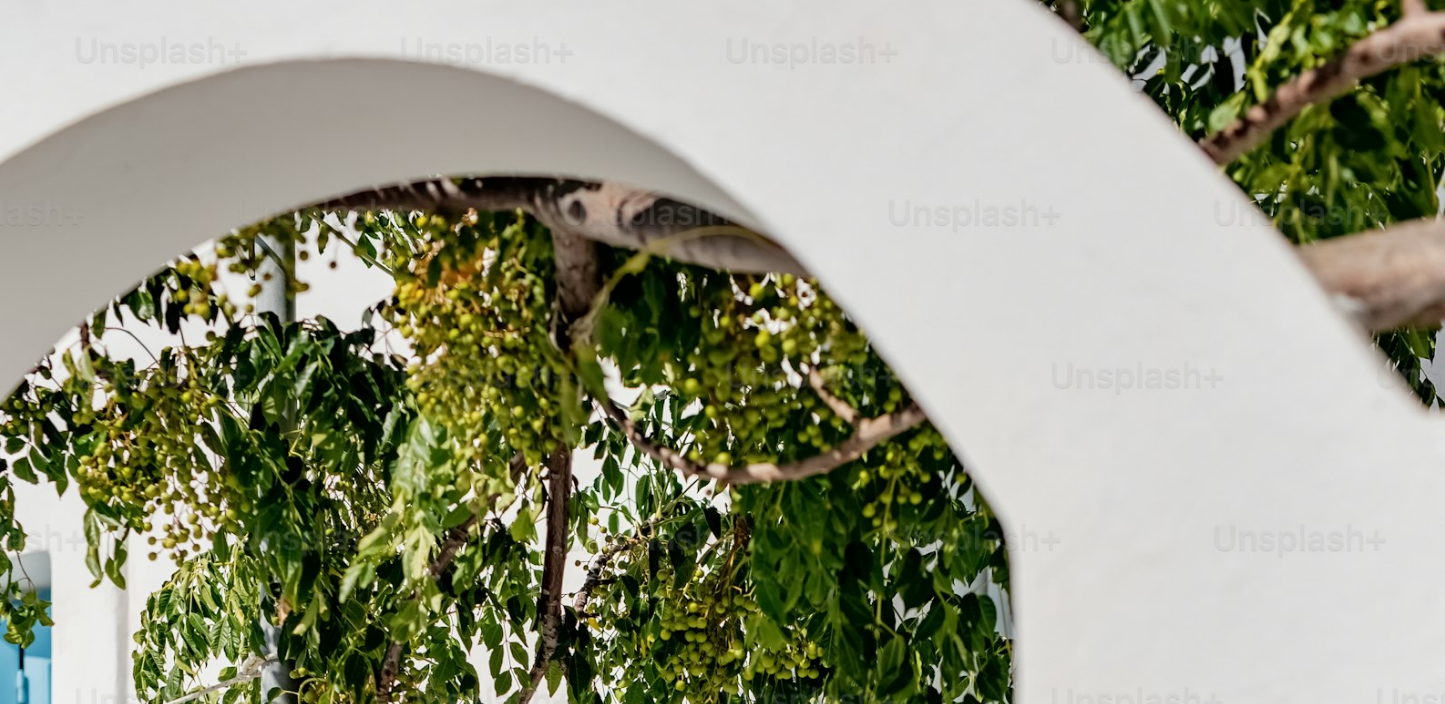 scroll, scrollTop: 732, scrollLeft: 0, axis: vertical 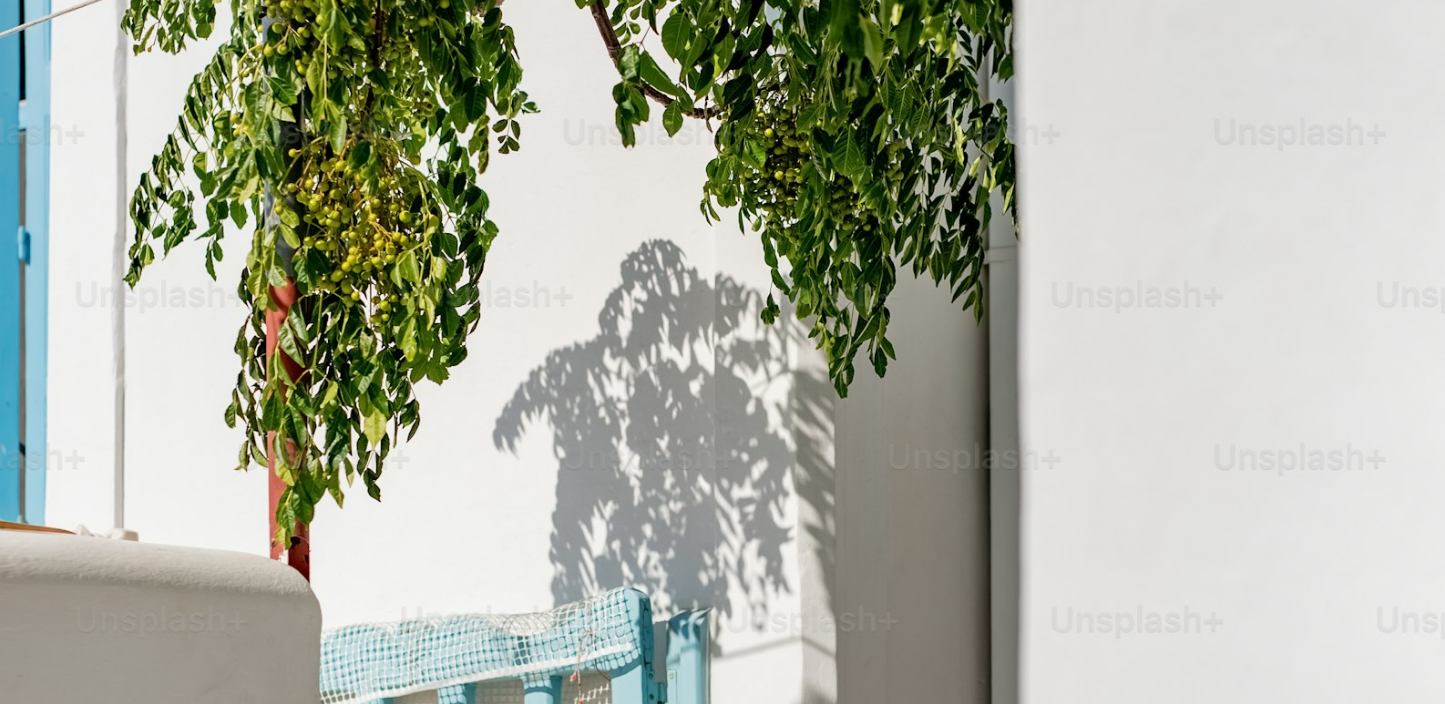 click at bounding box center [722, 351] 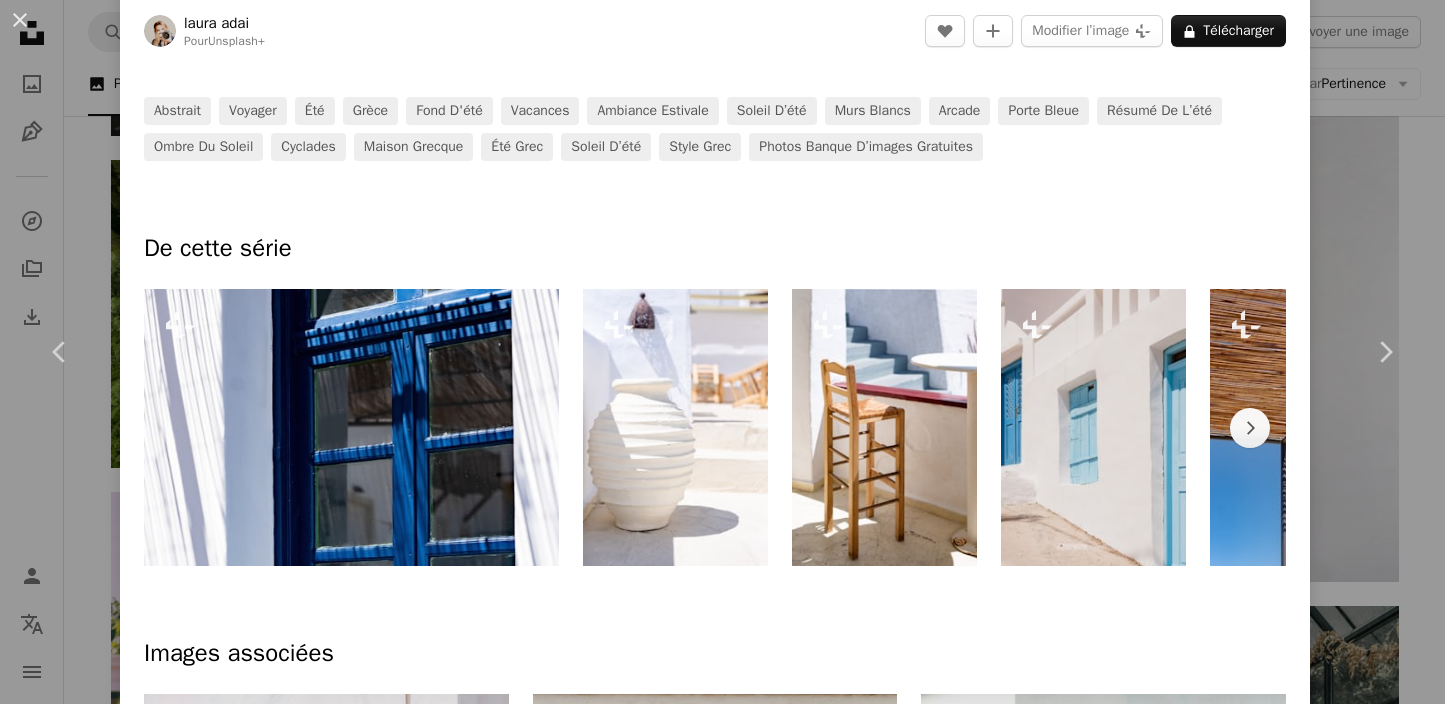 scroll, scrollTop: 1010, scrollLeft: 0, axis: vertical 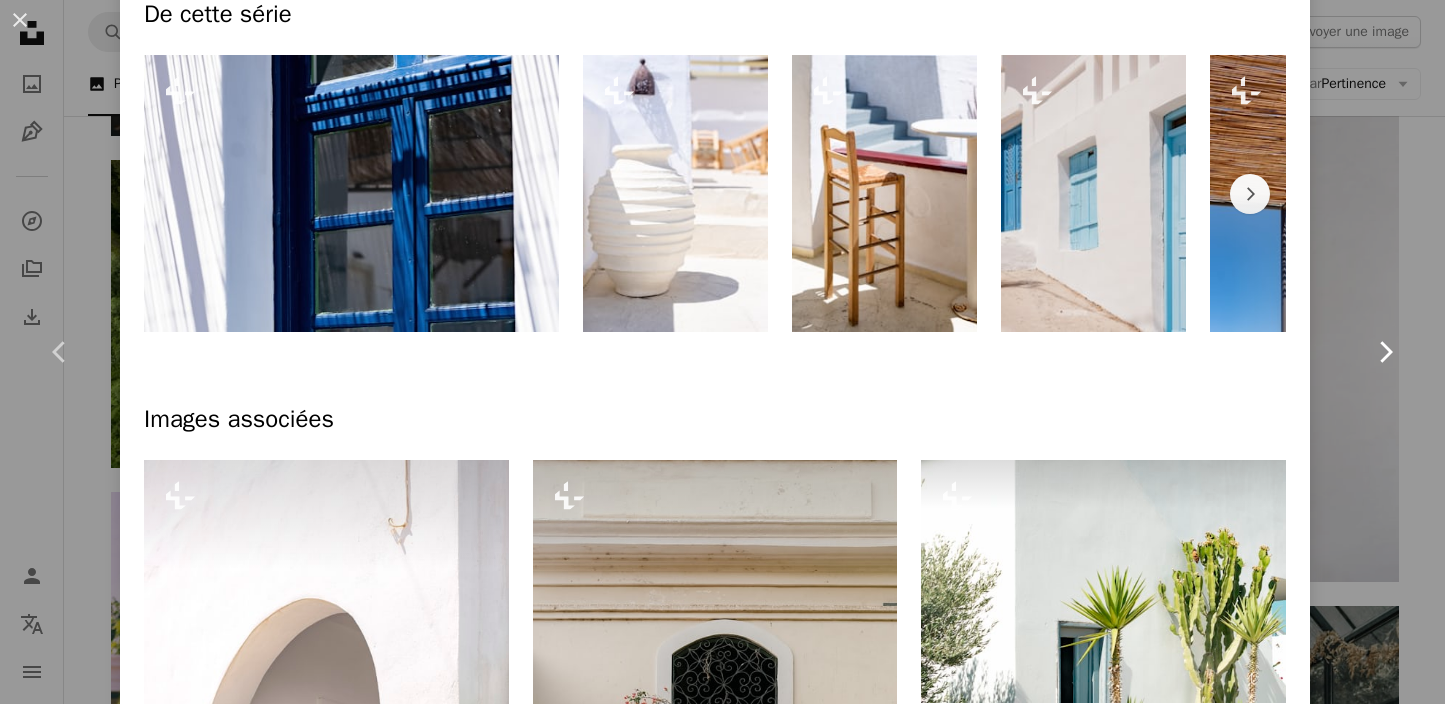 click on "Chevron right" at bounding box center [1385, 352] 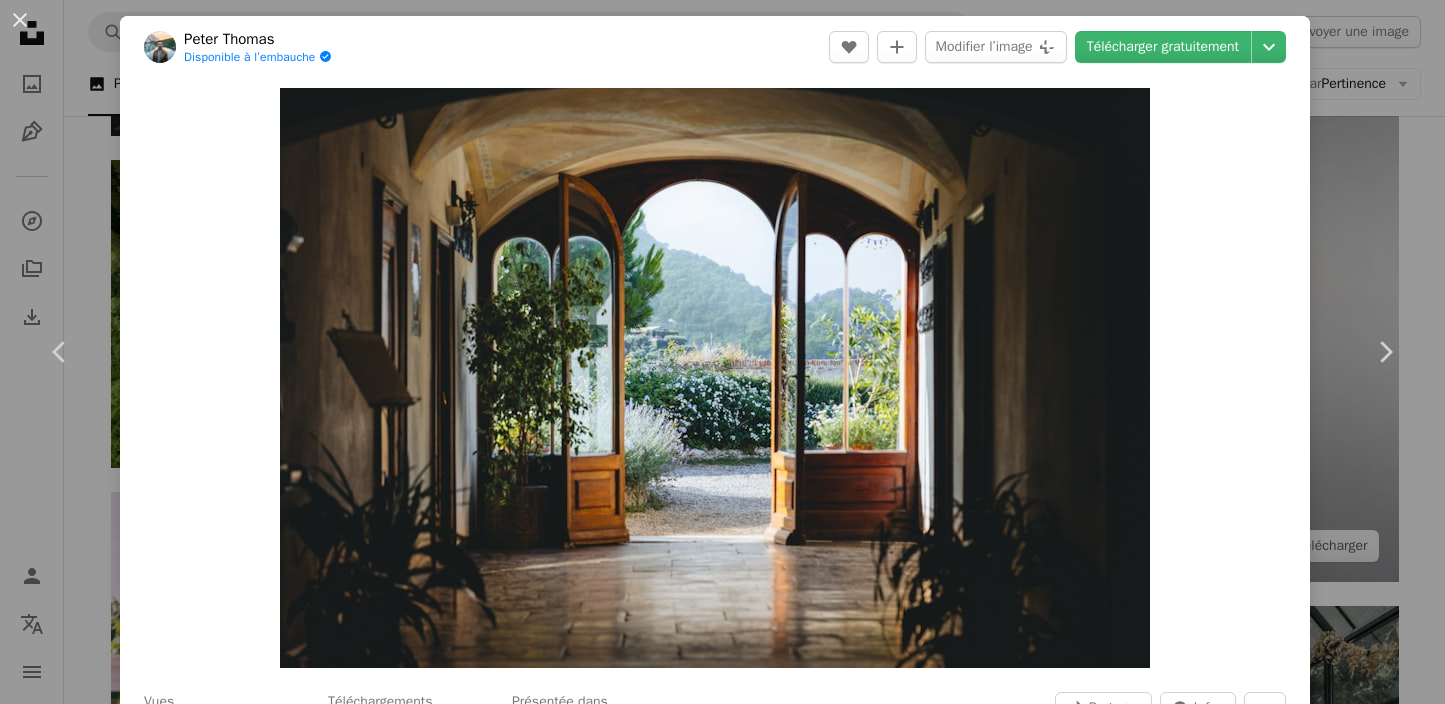 click on "An X shape Chevron left Chevron right Available for hire A checkmark inside of a circle A heart A plus sign Edit image Plus sign for Unsplash+ Download for free Chevron down Zoom in Views [NUMBER] Downloads [NUMBER] Featured in Photos A forward-right arrow Share Info icon Info More Actions A map marker [CITY], [COUNTRY] Calendar outlined Published on [DD] [MONTH] [YYYY] Safety Free use under Unsplash license sunset sunrise Italy yacht Italian Portofino North Genoa Manarola Ligurian Riviera vernazza riomaggiore Belmond building house Summer summary public domain images Browse premium images on iStock | -20% with code UNSPLASH20 Related images" at bounding box center [722, 352] 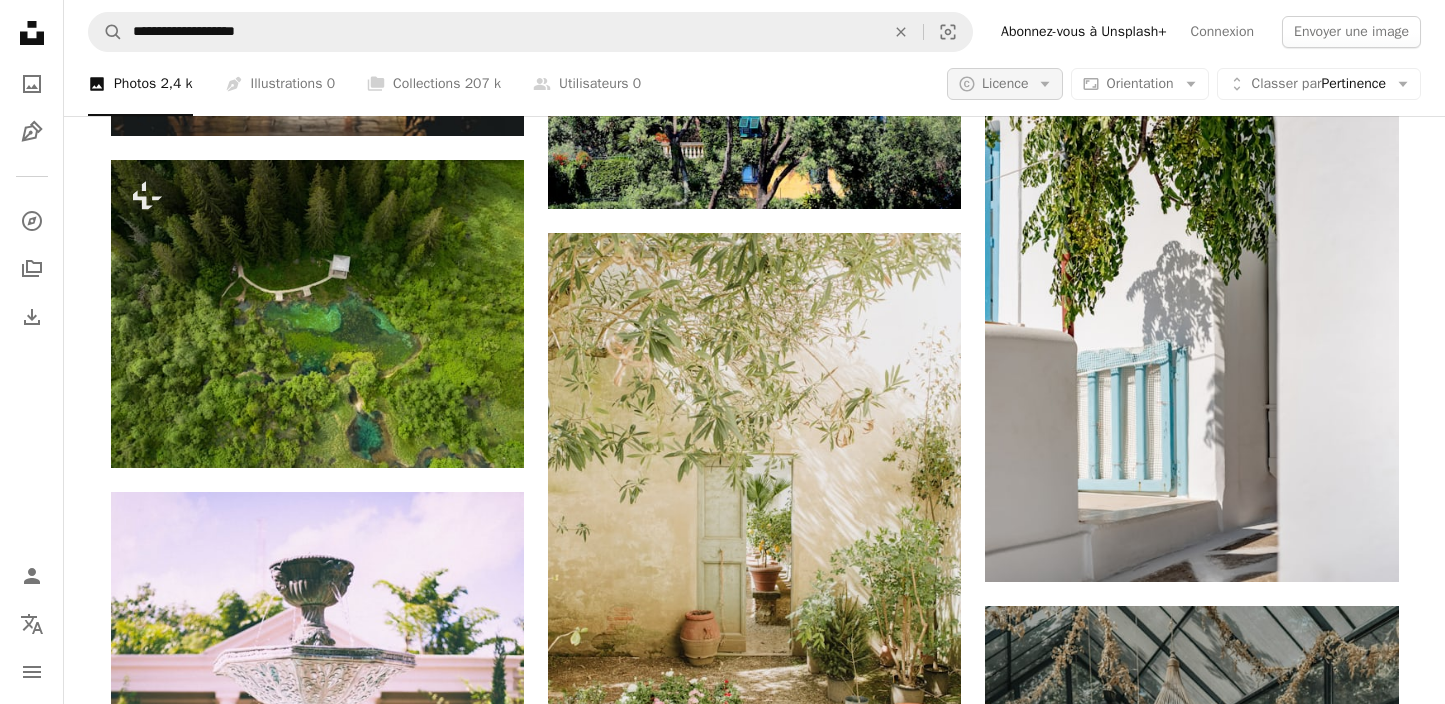 click on "A copyright icon © Licence Arrow down" at bounding box center (1005, 84) 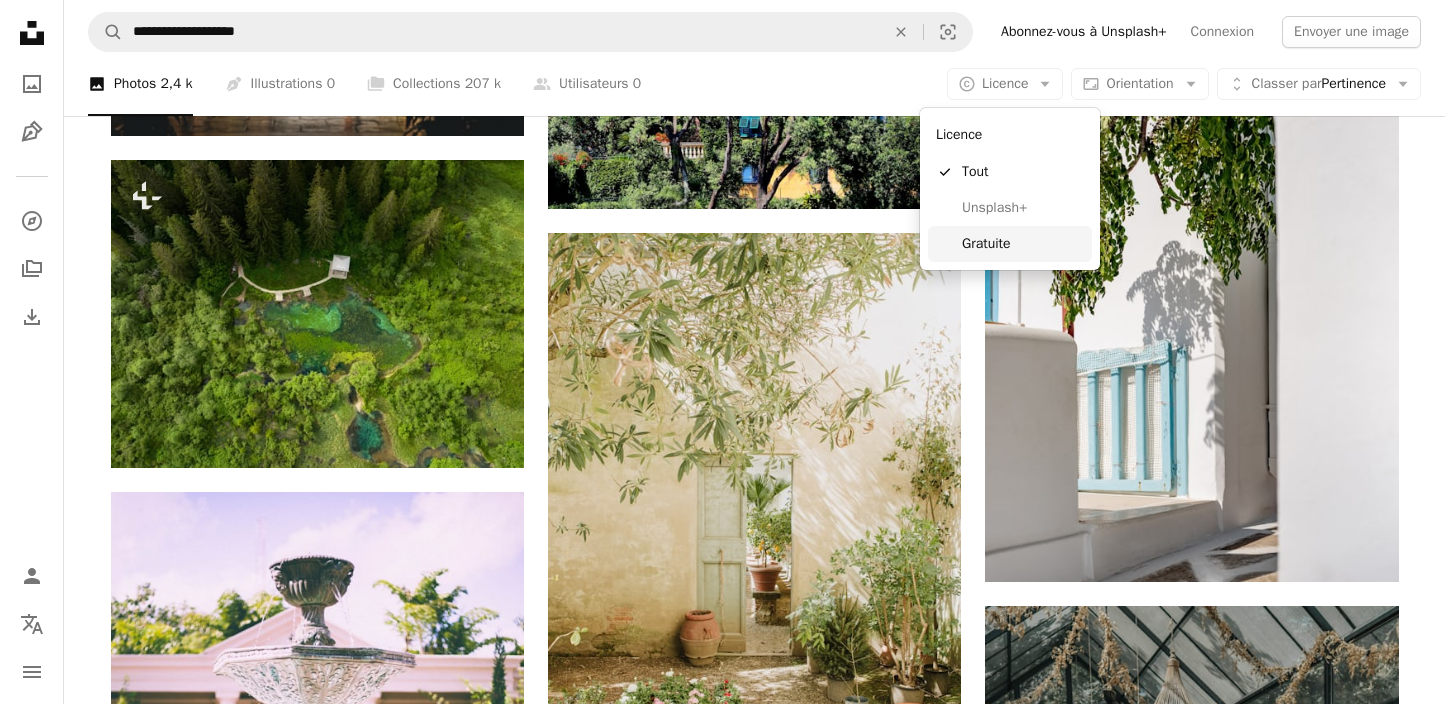 click on "Gratuite" at bounding box center [1023, 244] 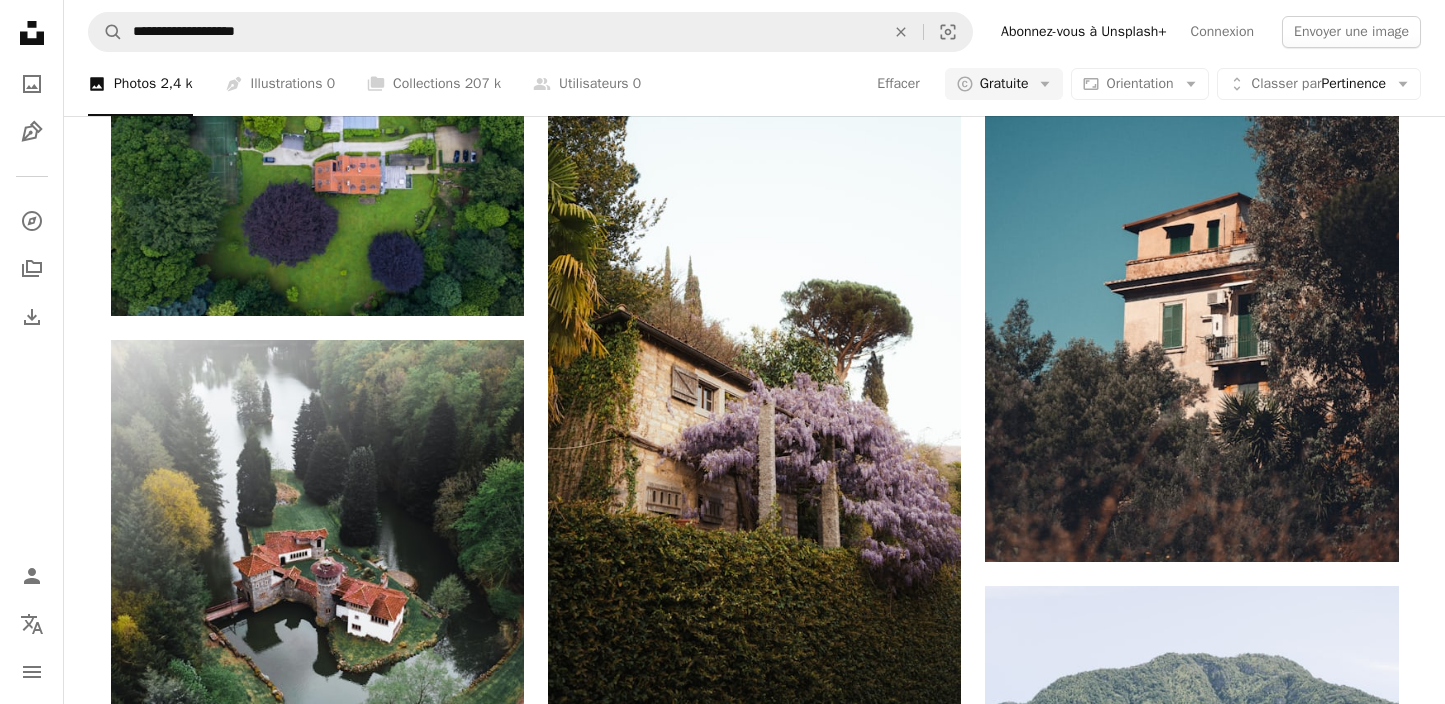 scroll, scrollTop: 1091, scrollLeft: 0, axis: vertical 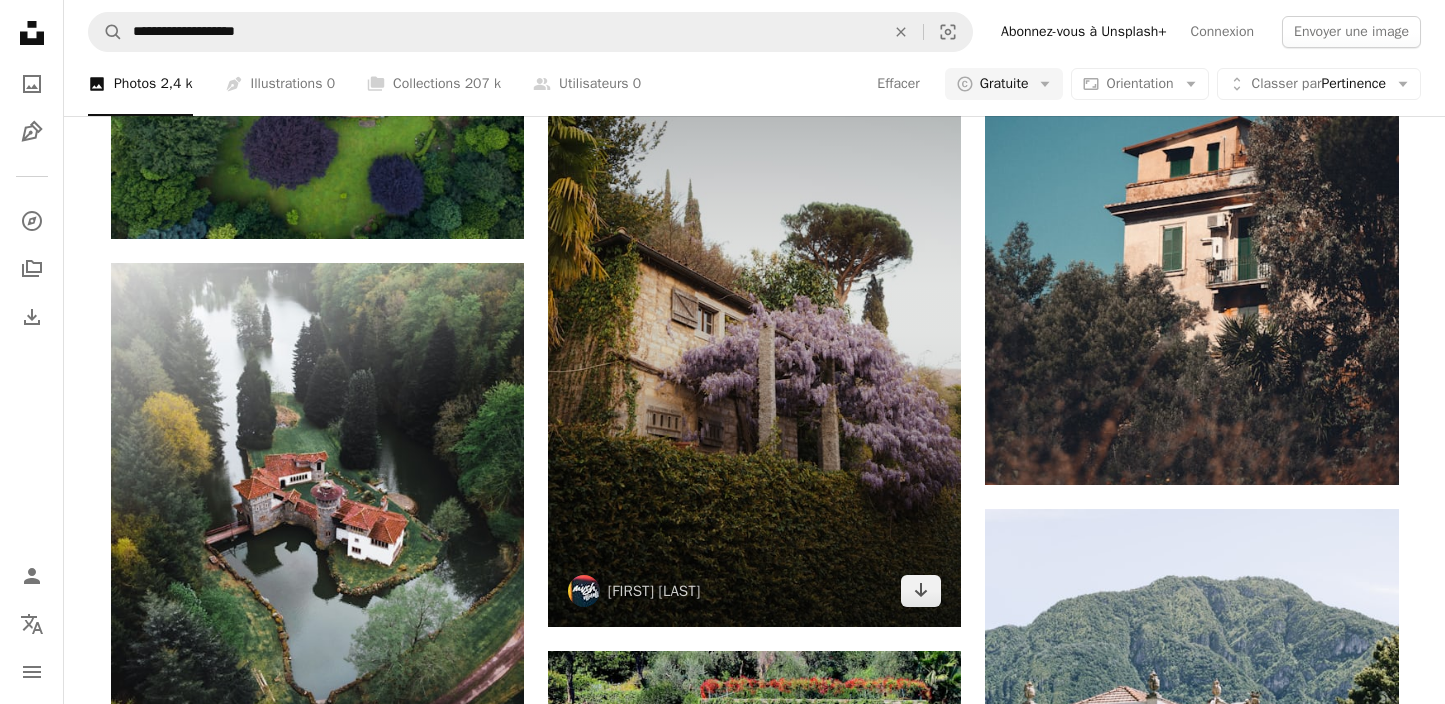 click at bounding box center [754, 317] 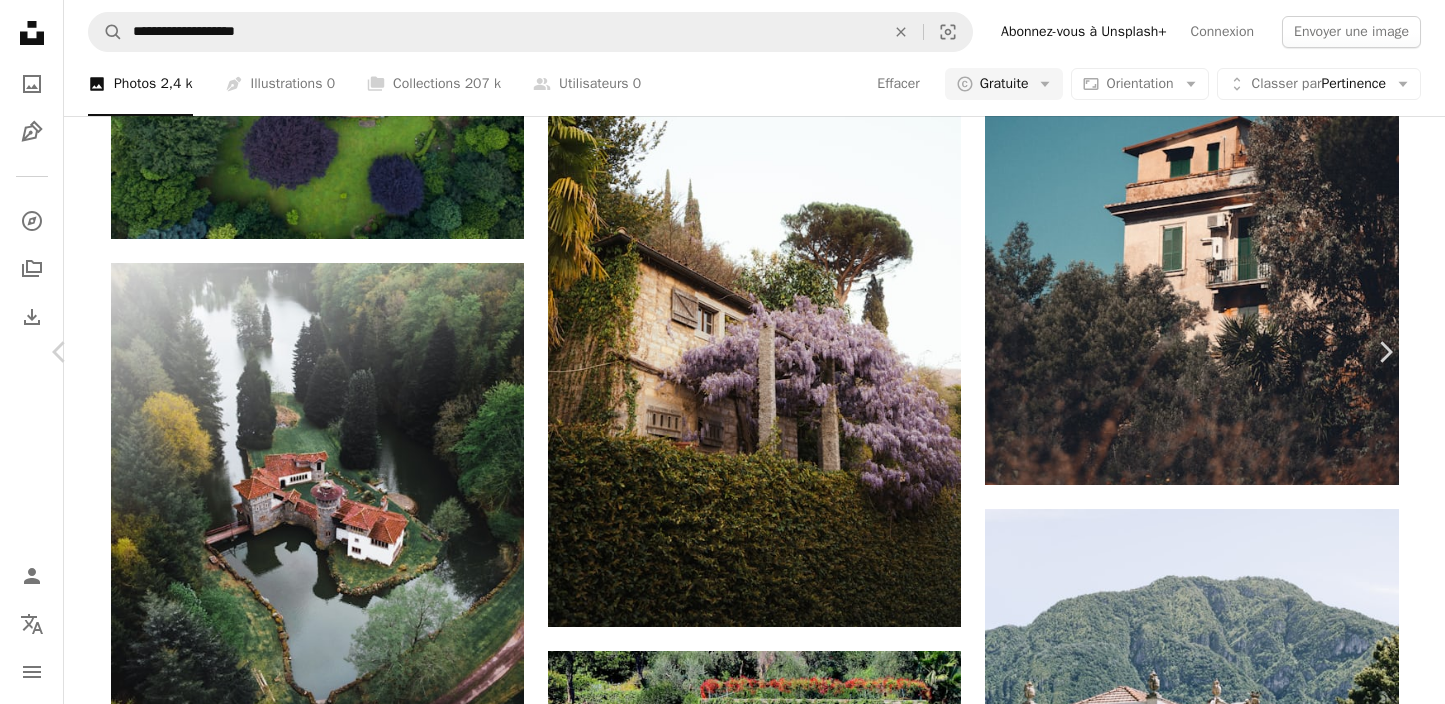 scroll, scrollTop: 5614, scrollLeft: 0, axis: vertical 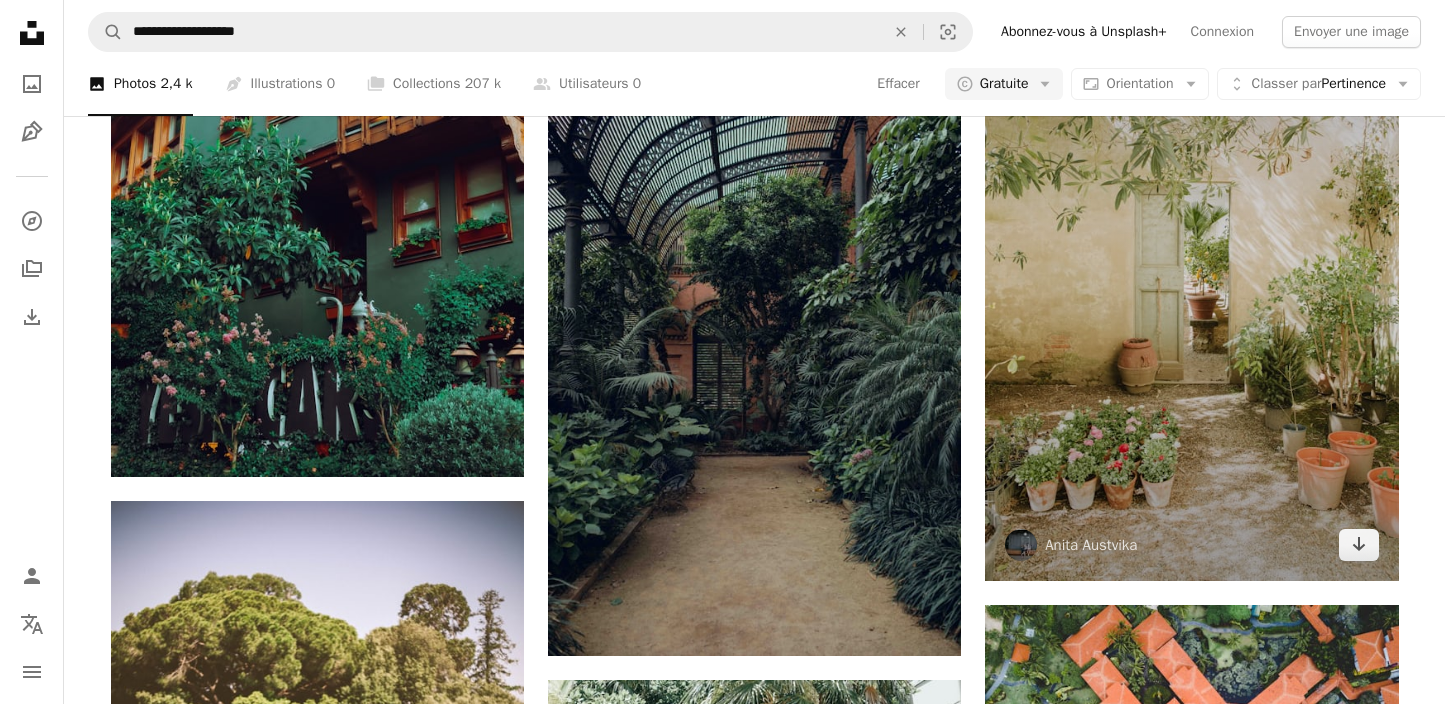 click at bounding box center [1191, 271] 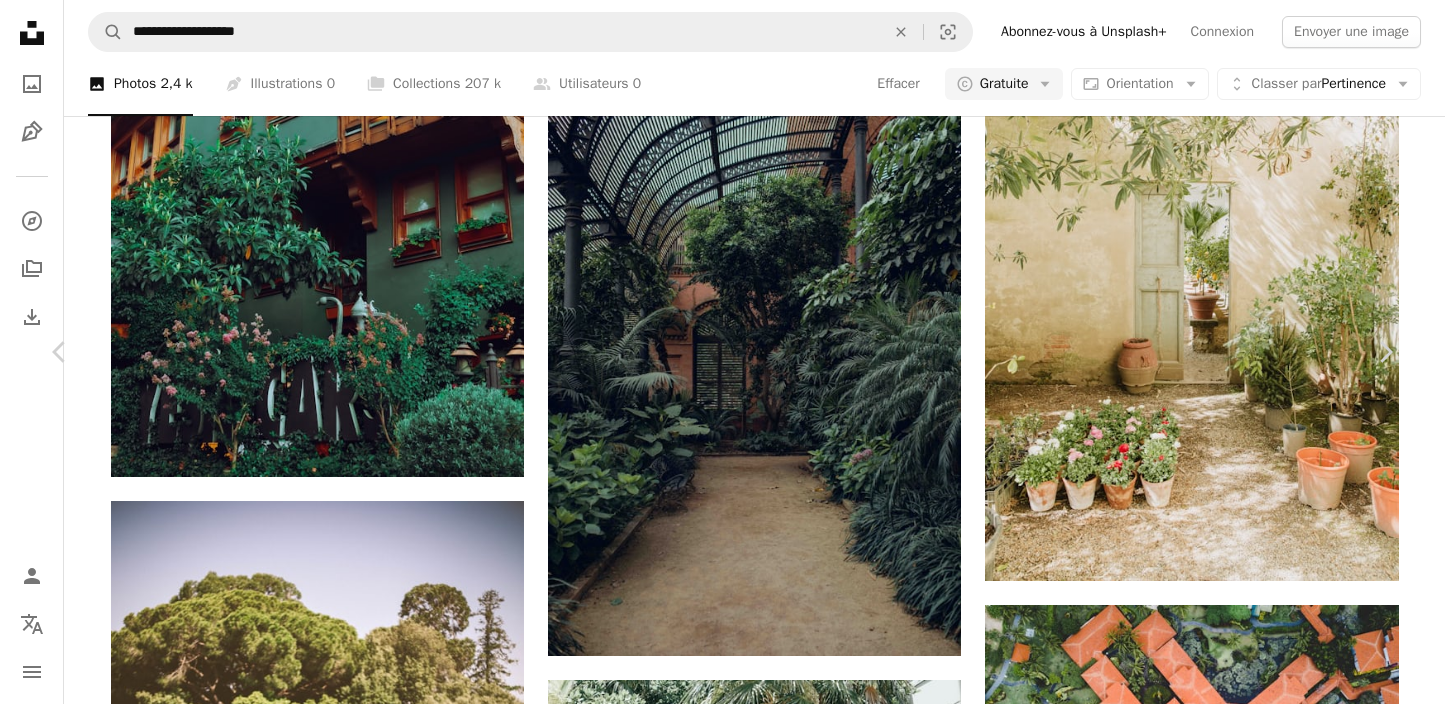 scroll, scrollTop: 7177, scrollLeft: 0, axis: vertical 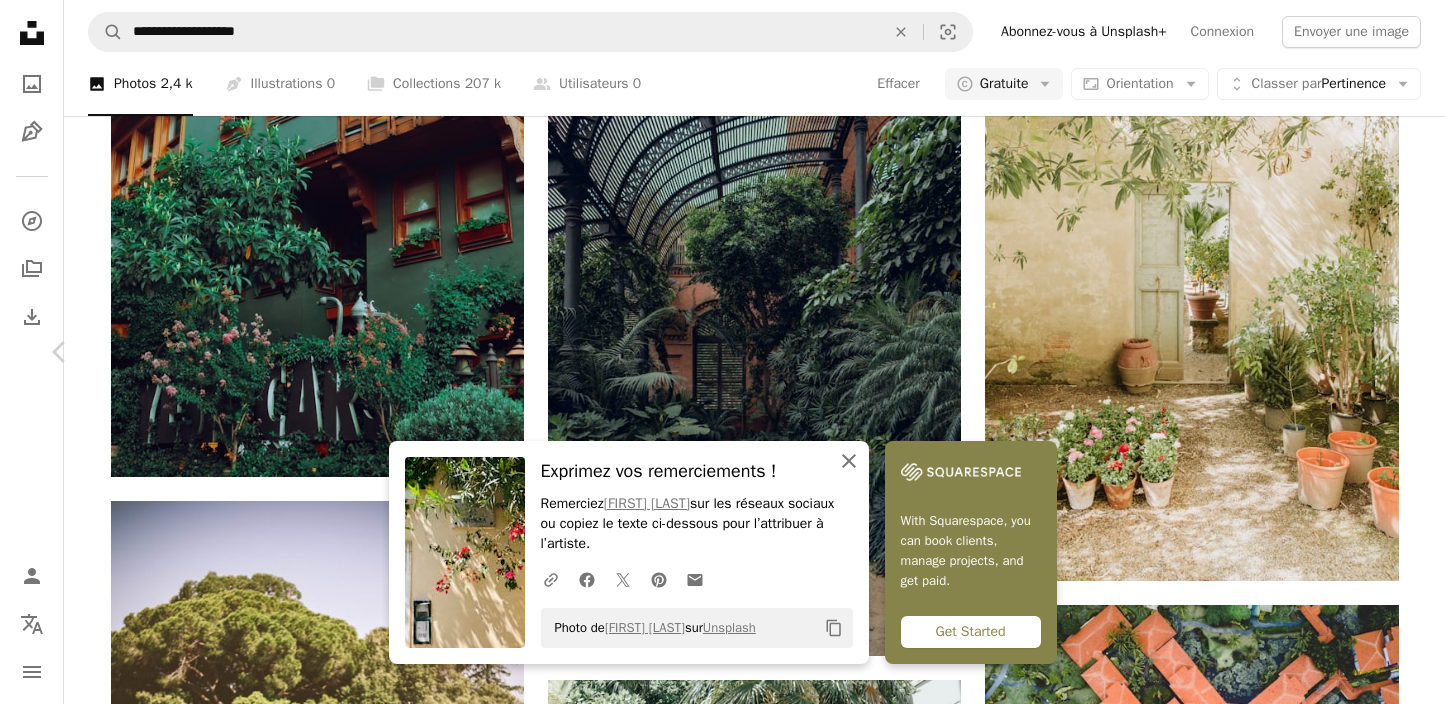 click on "An X shape" 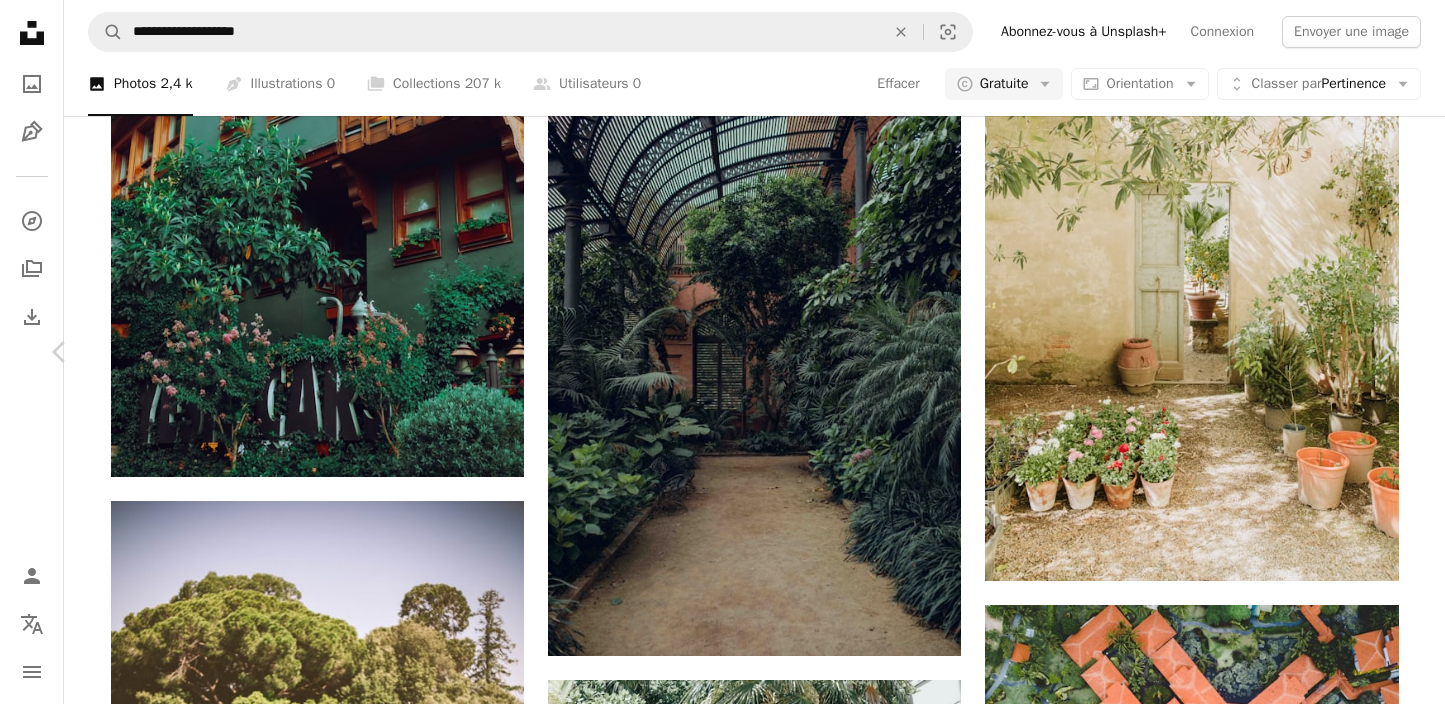 scroll, scrollTop: 23752, scrollLeft: 0, axis: vertical 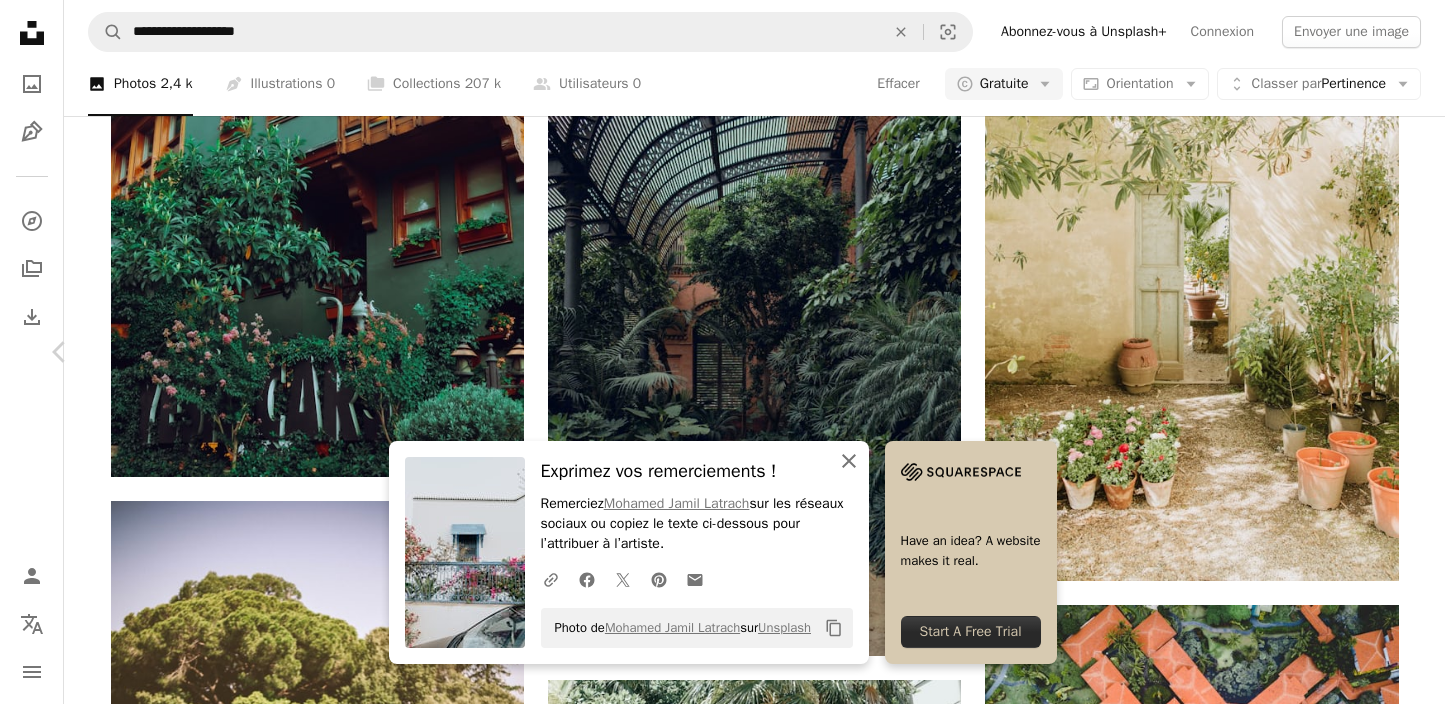 click on "An X shape" 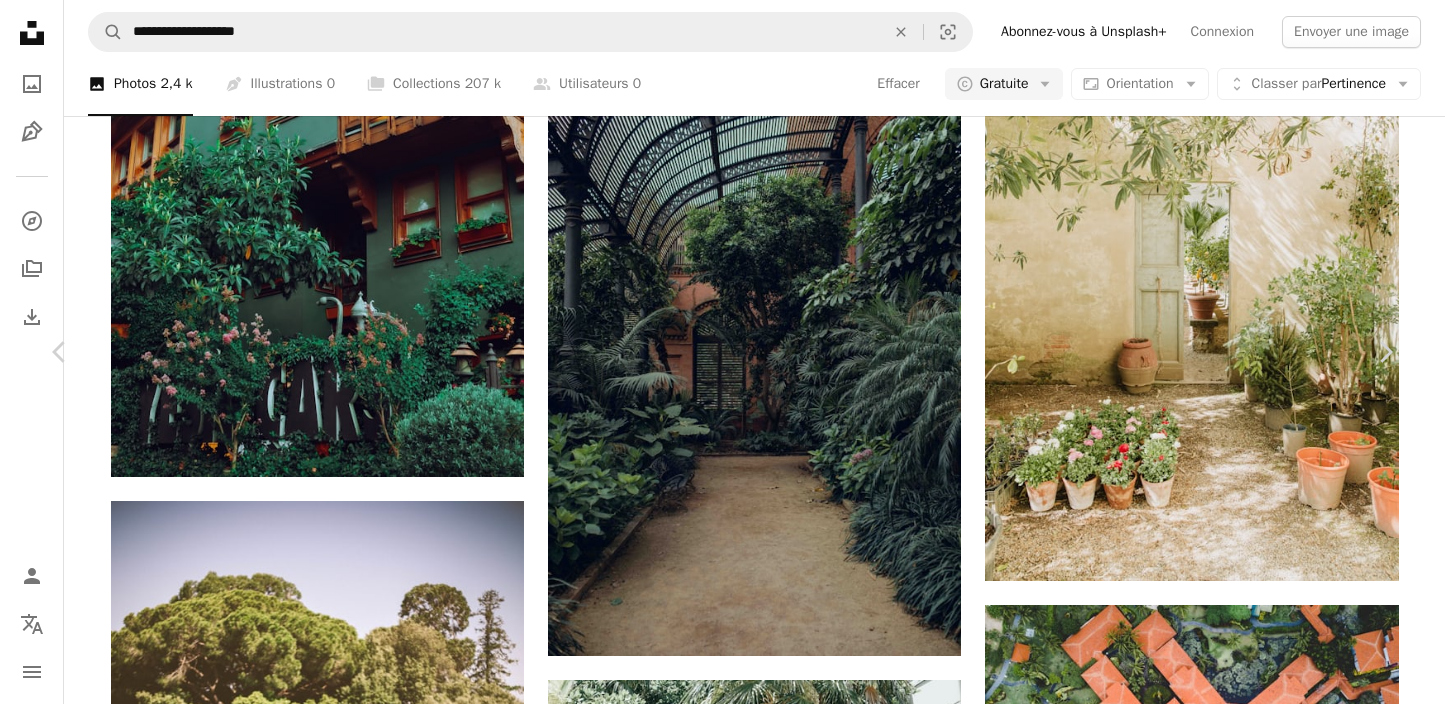 scroll, scrollTop: 39963, scrollLeft: 0, axis: vertical 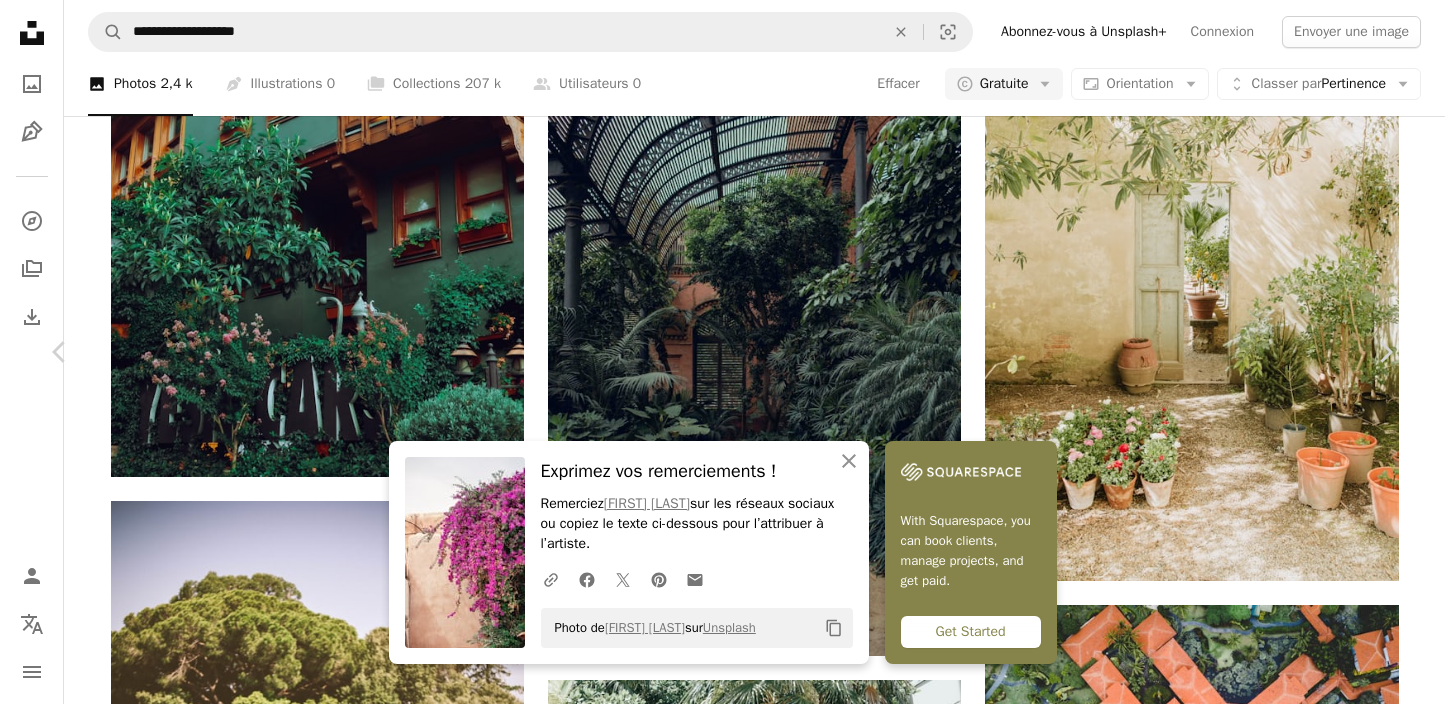 click on "Arrow pointing down" 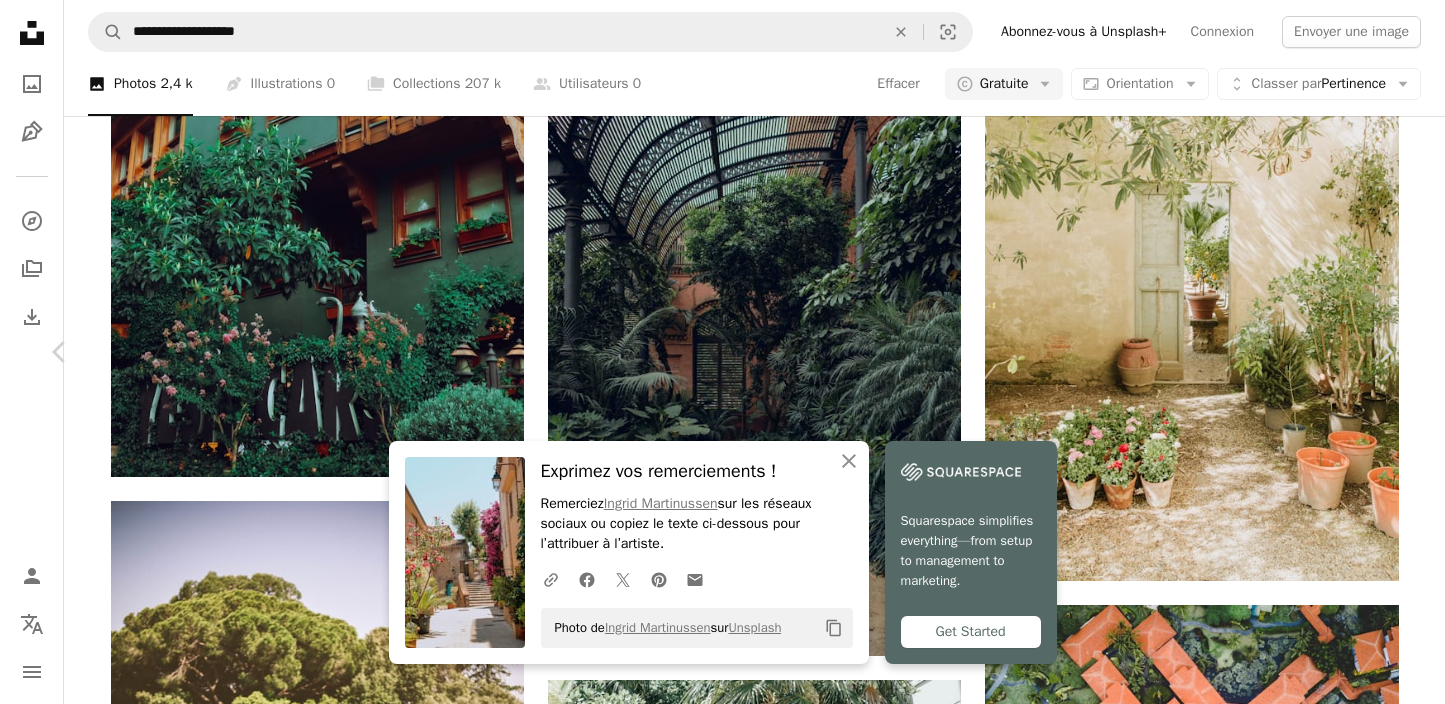 scroll, scrollTop: 42926, scrollLeft: 0, axis: vertical 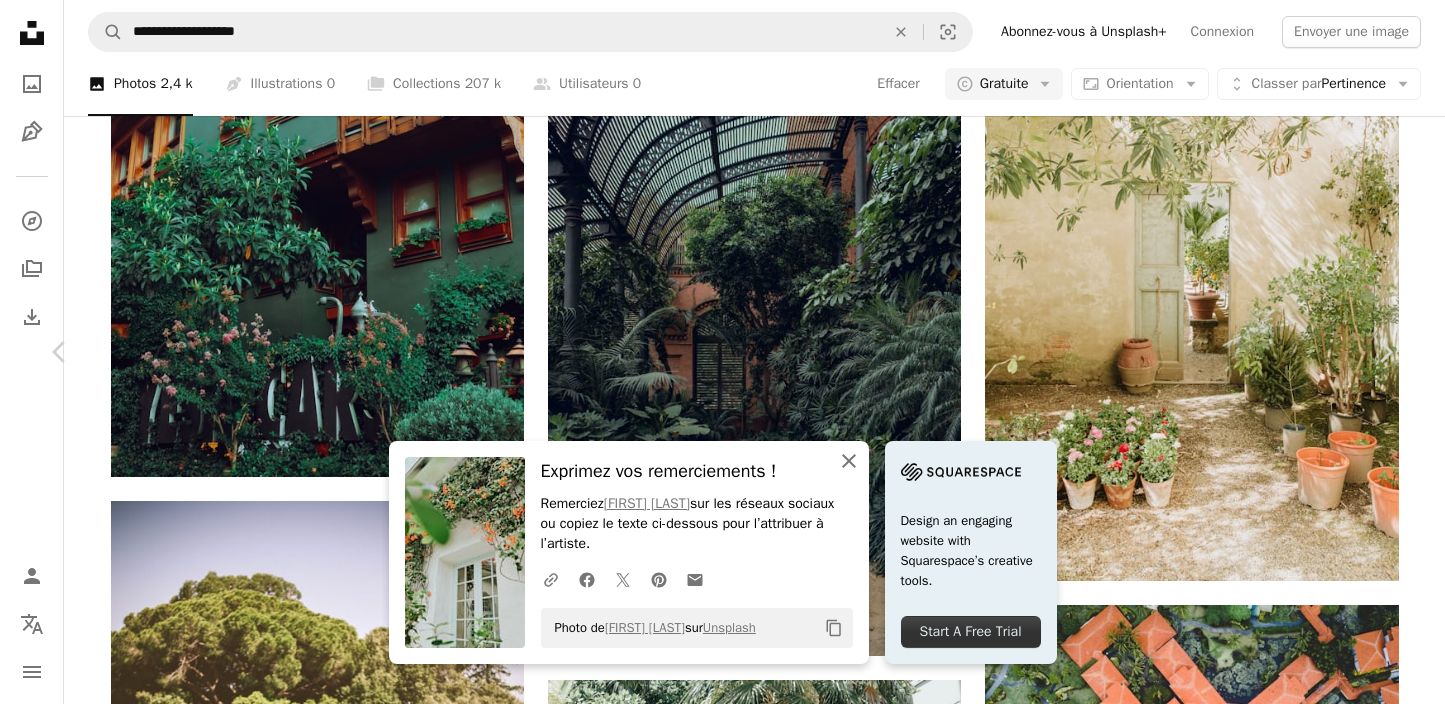 click on "An X shape" 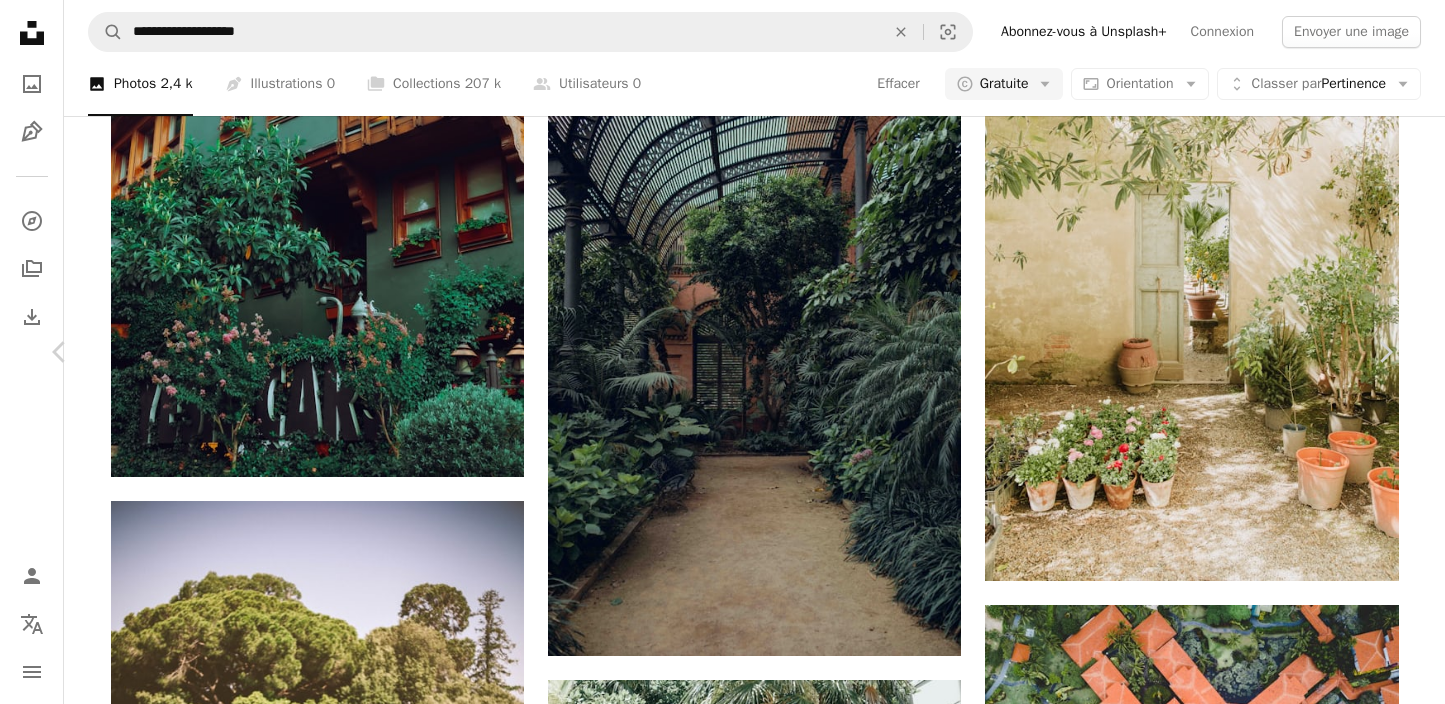 scroll, scrollTop: 54886, scrollLeft: 0, axis: vertical 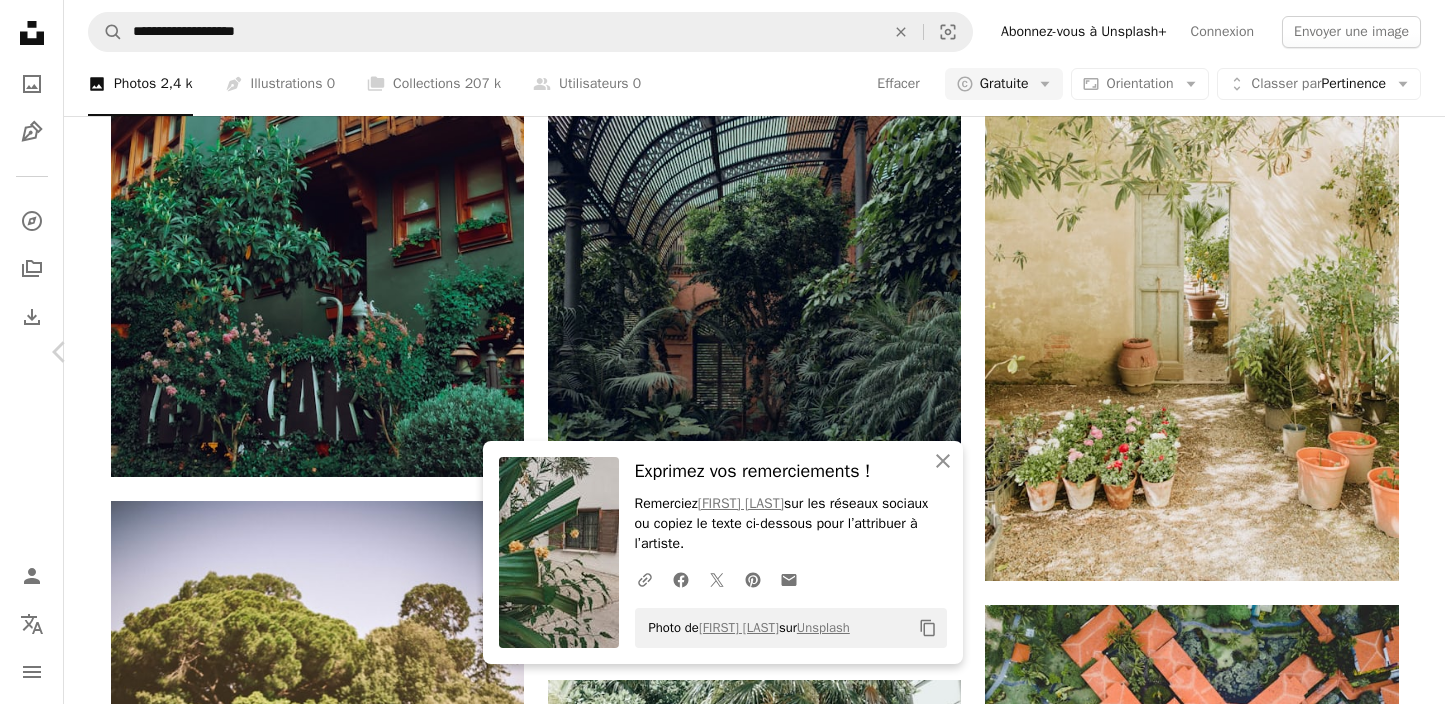 click on "A heart A plus sign Arrow pointing down A heart A plus sign Arrow pointing down A heart A plus sign Available for hire A checkmark inside of a circle Arrow pointing down Plus sign for Unsplash+ A heart A plus sign For Unsplash+ A lock Download A heart A plus sign Arrow pointing down A heart A plus sign Arrow pointing down Plus sign for Unsplash+ A heart A plus sign For Unsplash+ A lock Download A heart A plus sign Available for hire A checkmark inside of a circle Arrow pointing down A heart A plus sign Arrow pointing down Plus sign for Unsplash+ A heart A plus sign For Unsplash+ A lock Download A heart A plus sign Available for hire A checkmark inside of a circle Arrow pointing down A heart A plus sign Arrow pointing down" at bounding box center [715, -24650] 